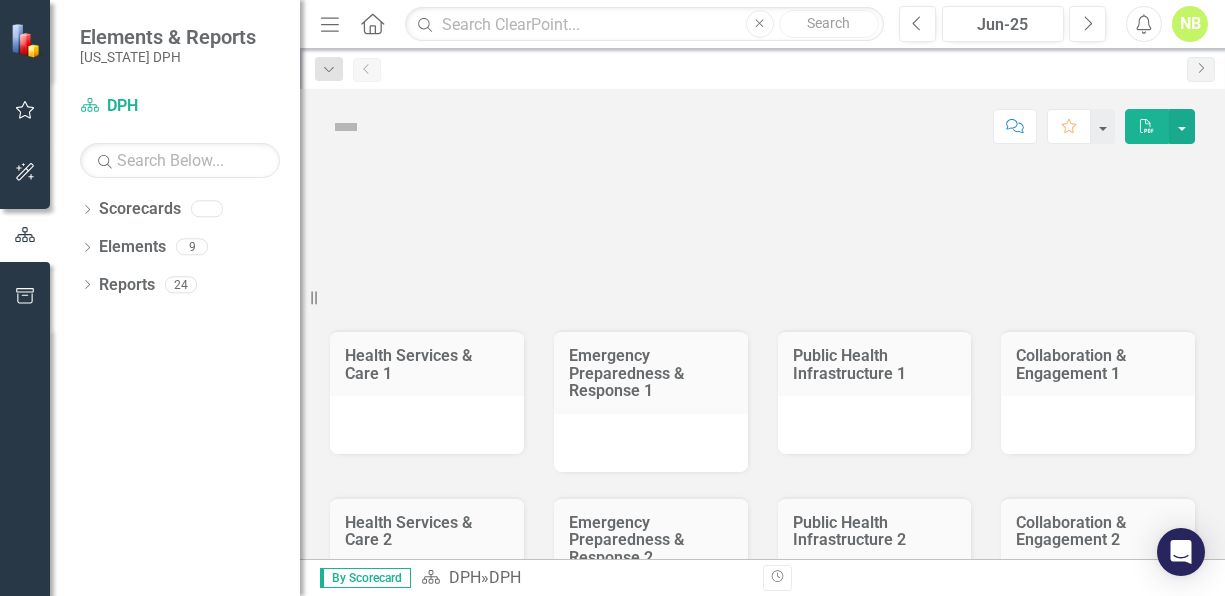 scroll, scrollTop: 0, scrollLeft: 0, axis: both 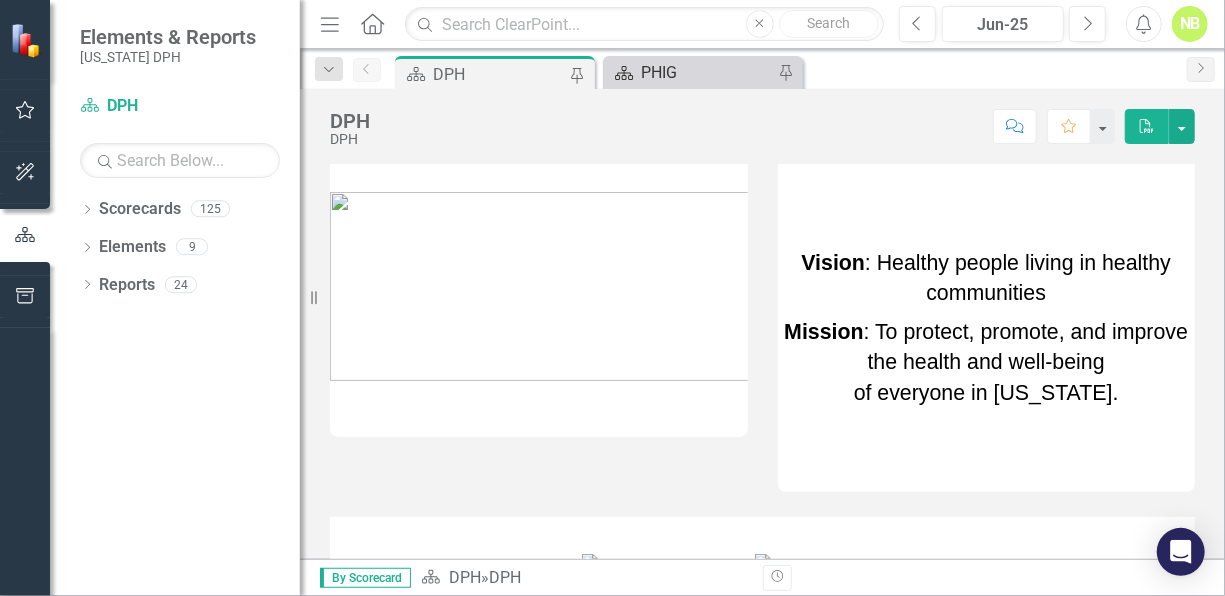 click on "PHIG" at bounding box center [707, 72] 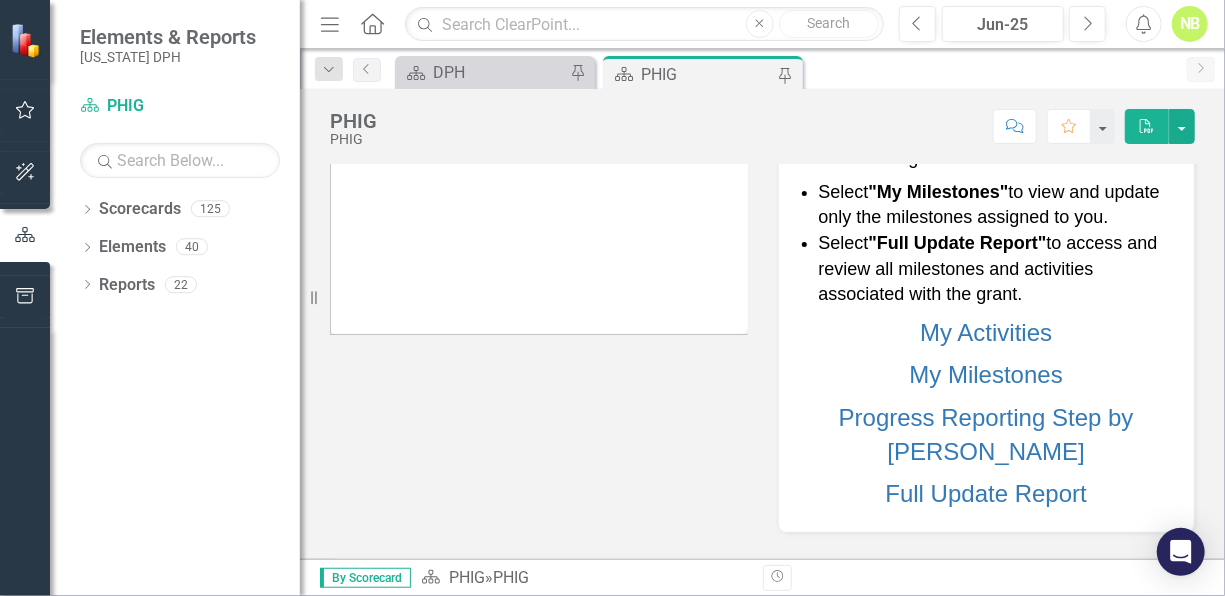 scroll, scrollTop: 500, scrollLeft: 0, axis: vertical 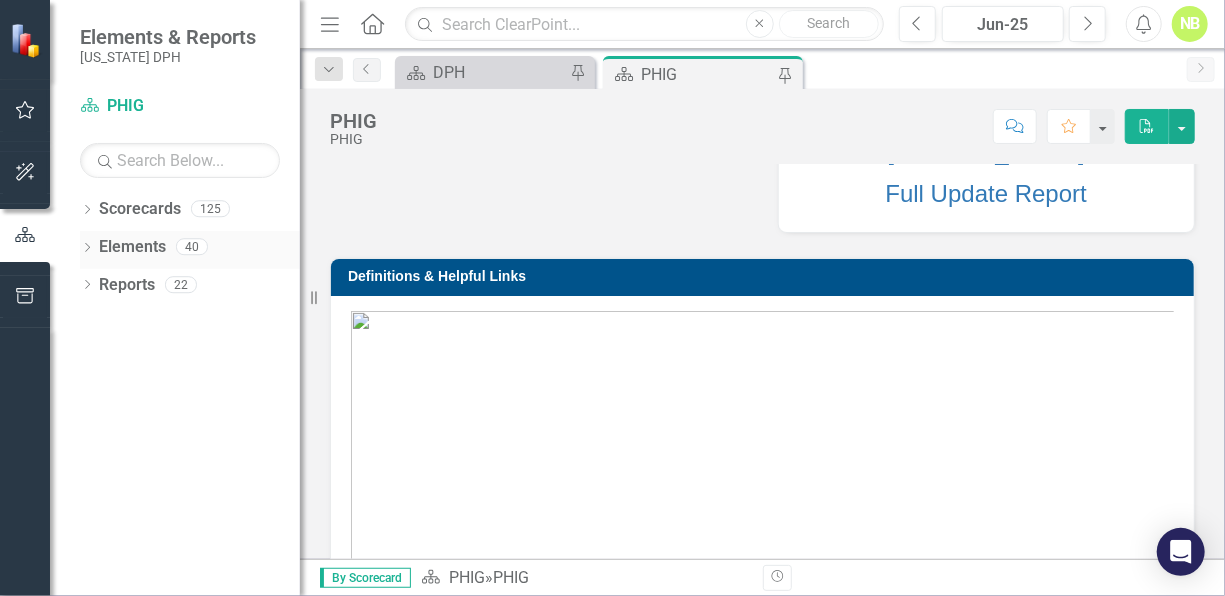 click on "Dropdown" 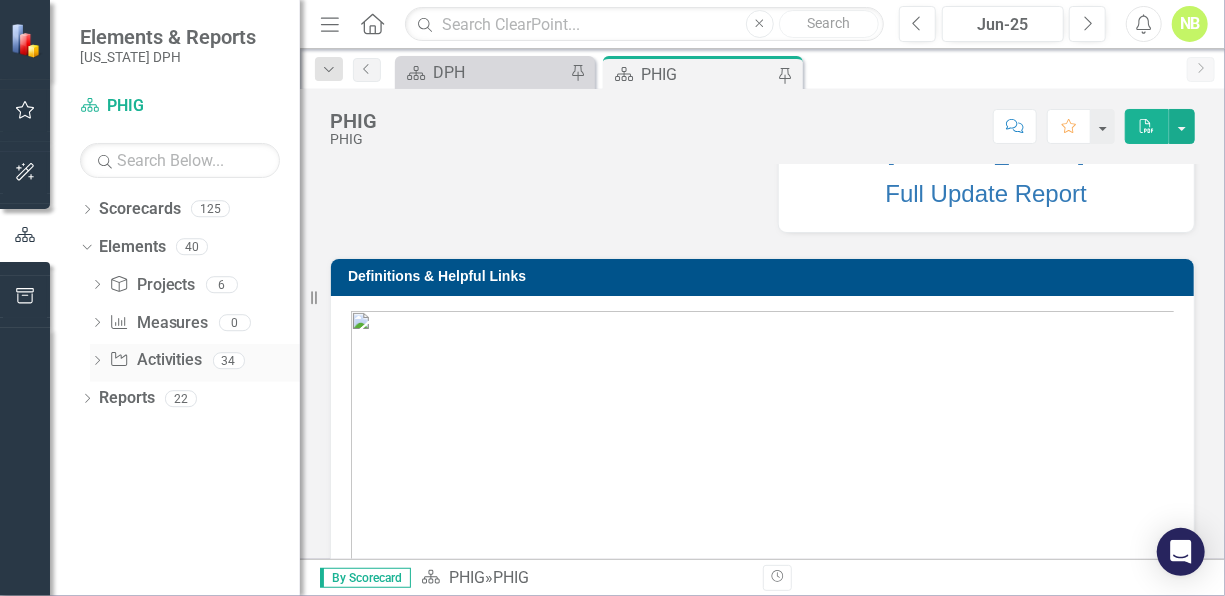 click on "Dropdown" 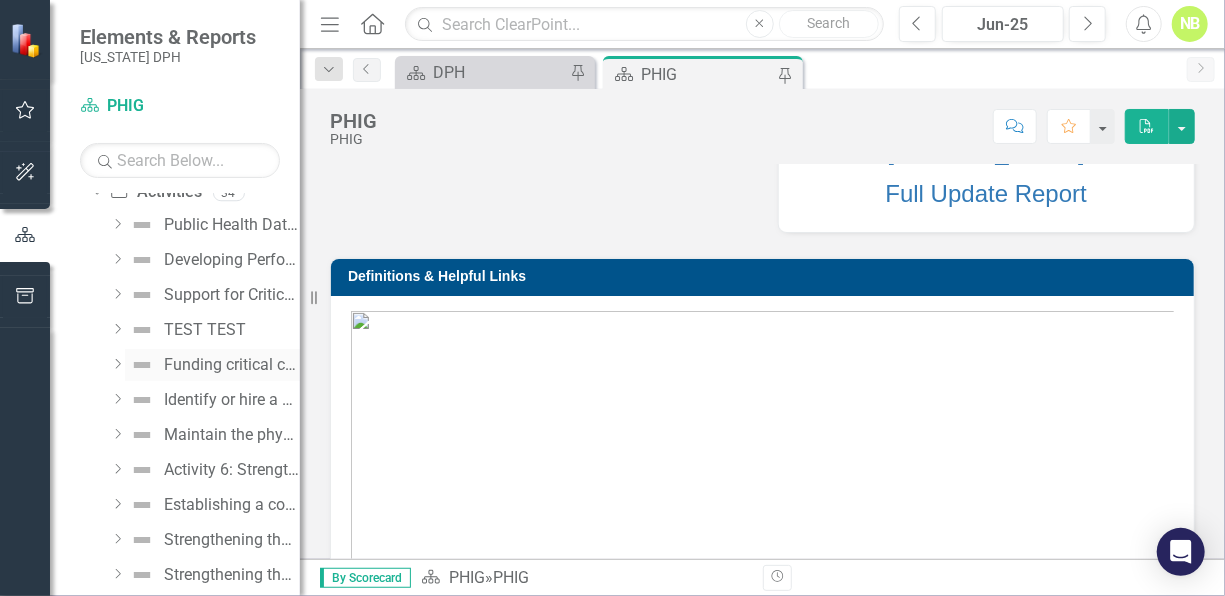 scroll, scrollTop: 200, scrollLeft: 0, axis: vertical 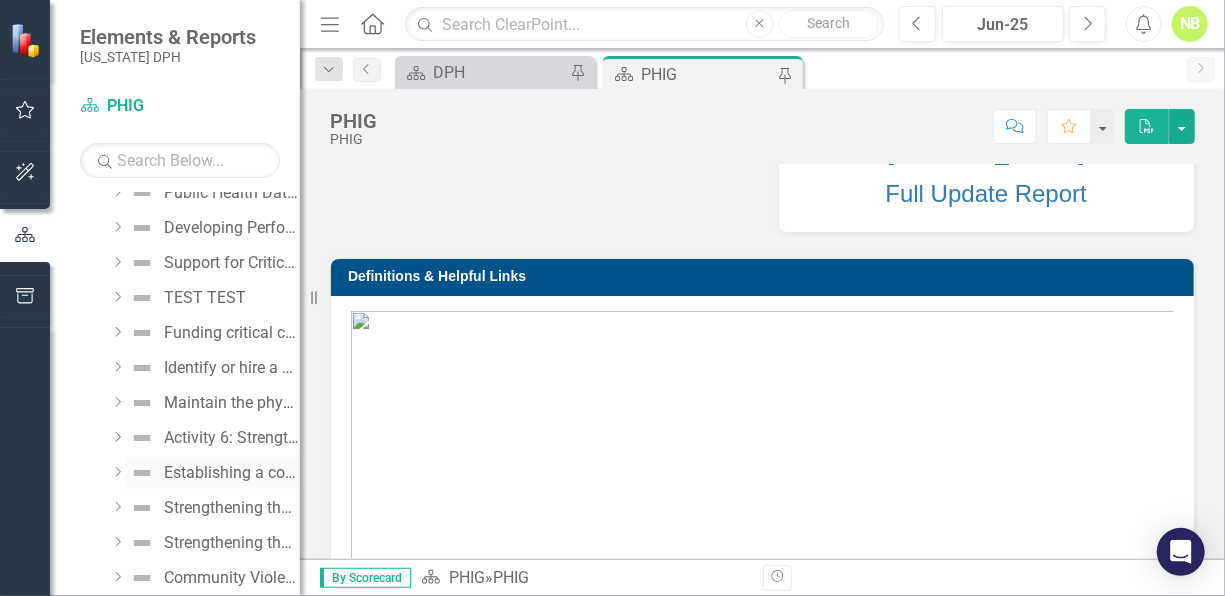 click on "Establishing a collaborative and culturally humble workforce" at bounding box center [212, 473] 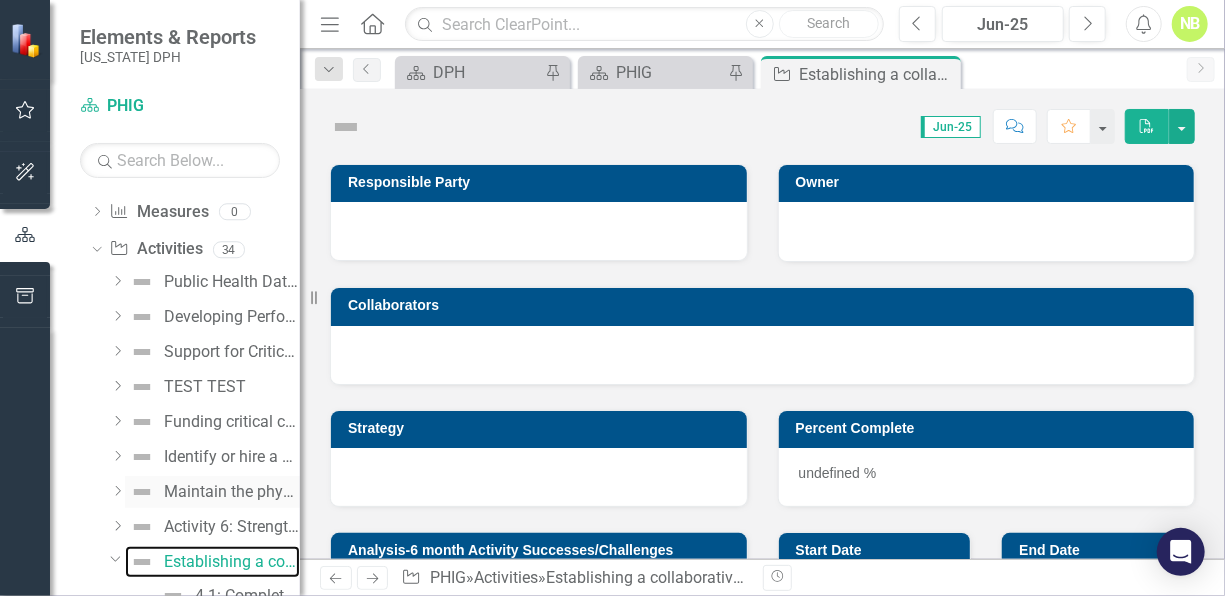 scroll, scrollTop: 92, scrollLeft: 0, axis: vertical 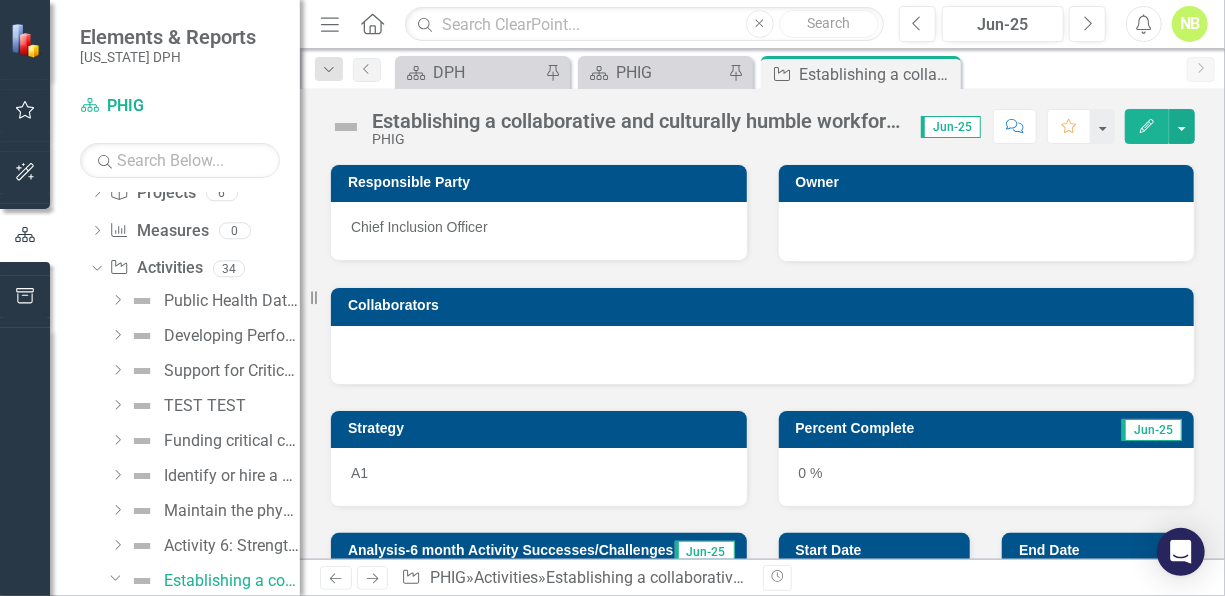 click on "Edit" 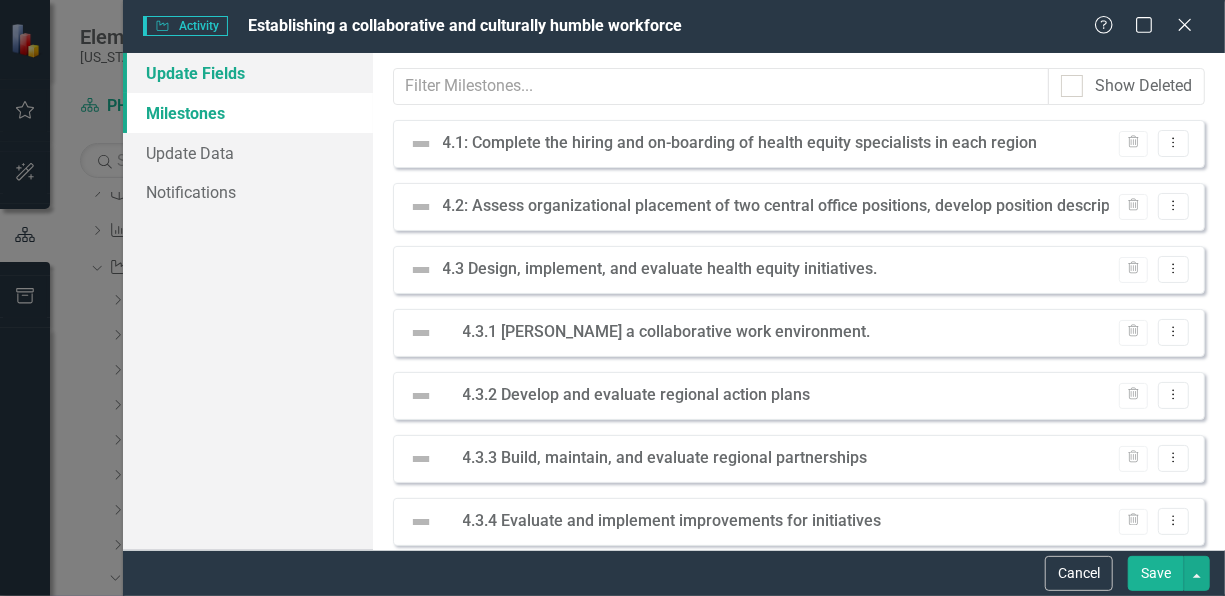 click on "Update Fields" at bounding box center (248, 73) 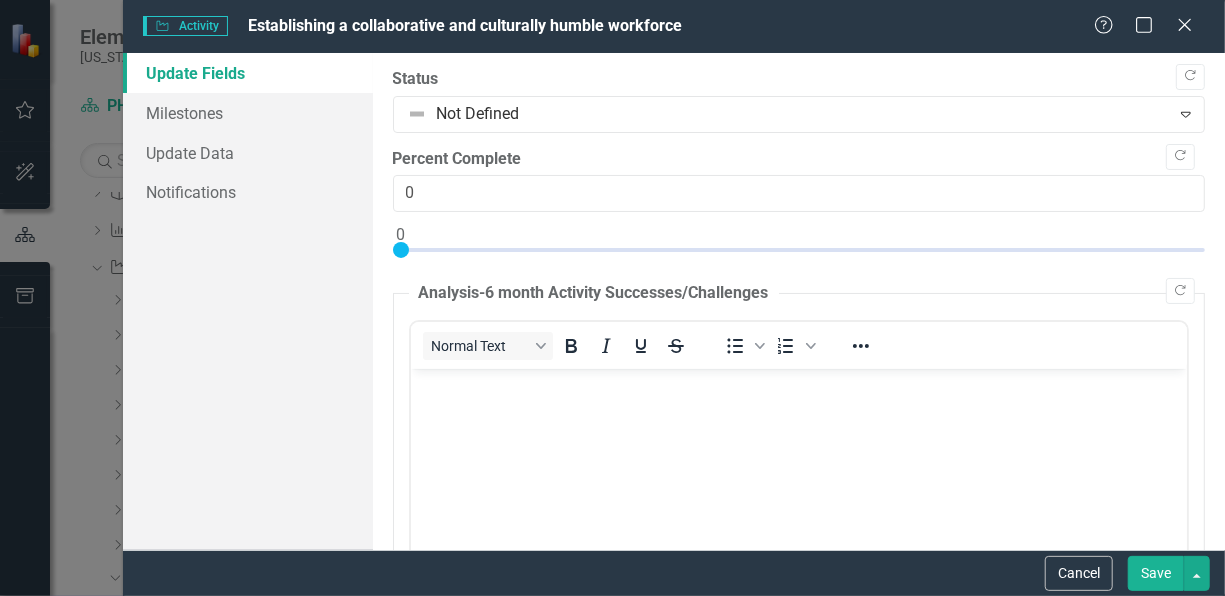 scroll, scrollTop: 0, scrollLeft: 0, axis: both 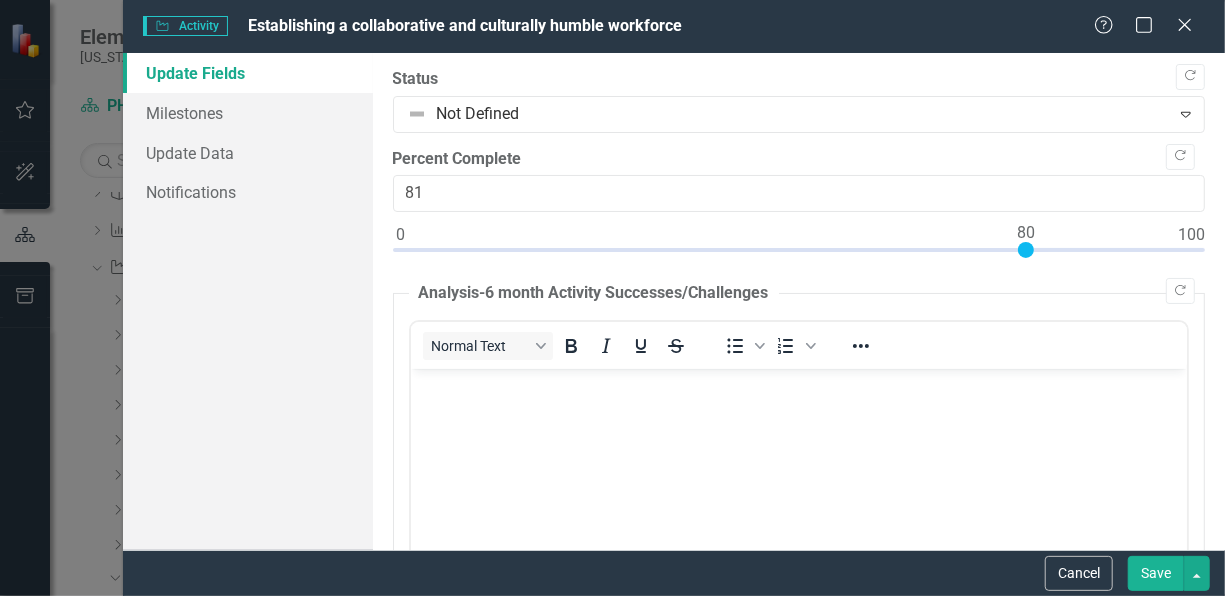 type on "80" 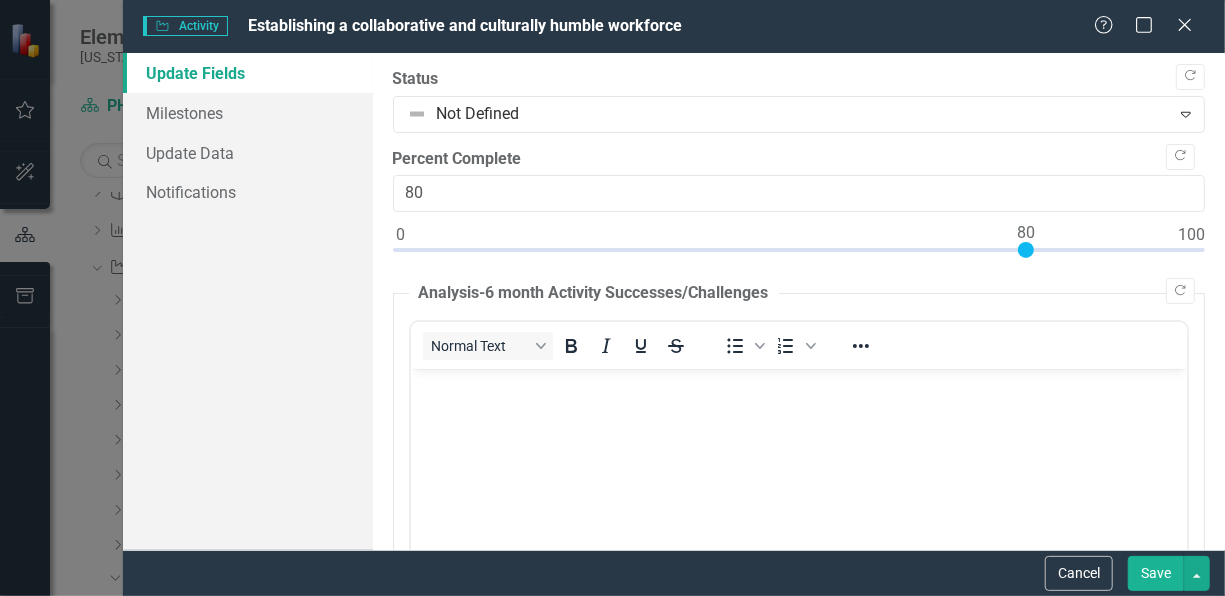 drag, startPoint x: 404, startPoint y: 246, endPoint x: 1029, endPoint y: 292, distance: 626.6905 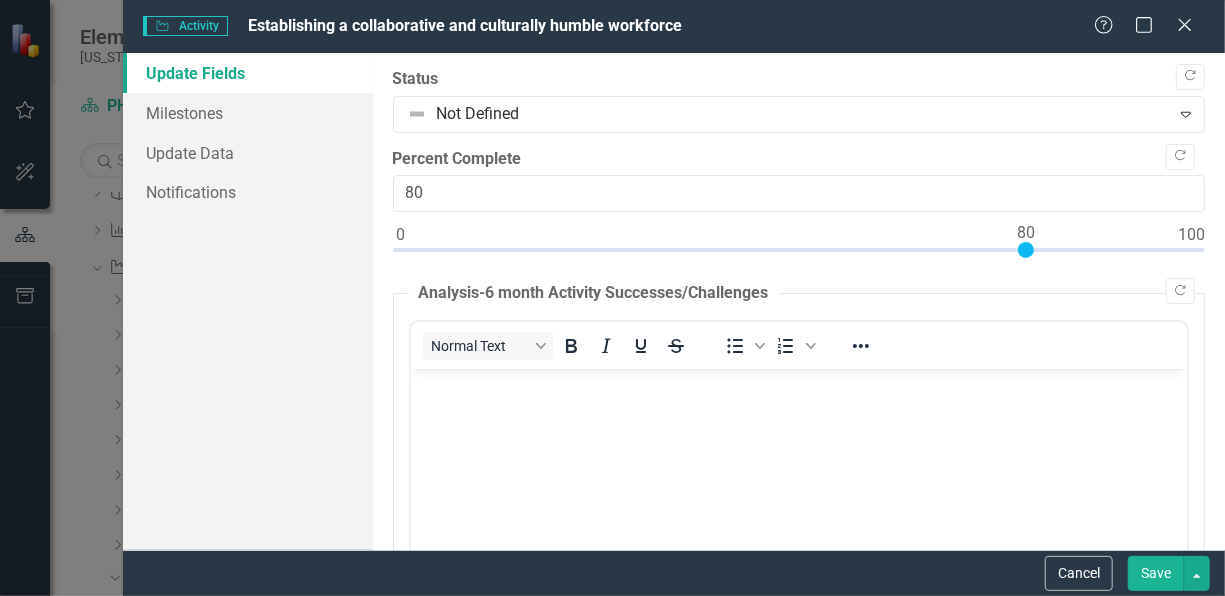 click on "Copy Forward Status Not Defined Expand Copy Forward Percent Complete 80 Copy Forward Analysis-6 month Activity Successes/Challenges Normal Text To open the popup, press Shift+Enter To open the popup, press Shift+Enter Switch to old editor Copy Forward Notes Normal Text To open the popup, press Shift+Enter To open the popup, press Shift+Enter Switch to old editor Copy Forward How are we doing right now? Click to activate HTML editor Switch to old editor Copy Forward Successes/Challenges Click to activate HTML editor Switch to old editor" at bounding box center (799, 1075) 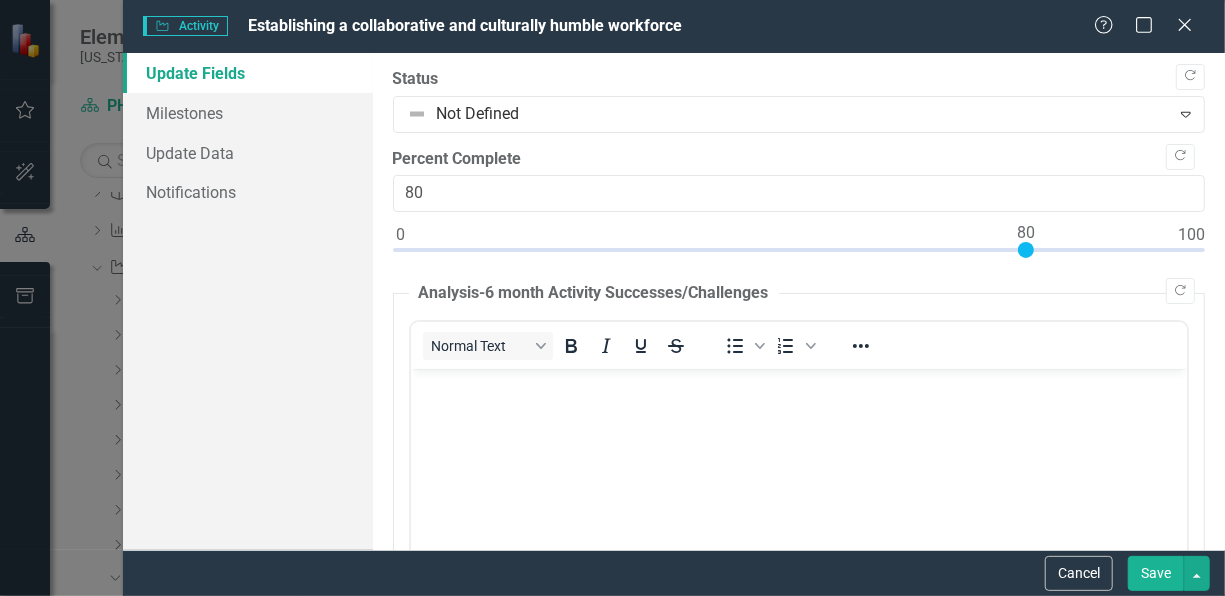 click on "Status" at bounding box center [799, 79] 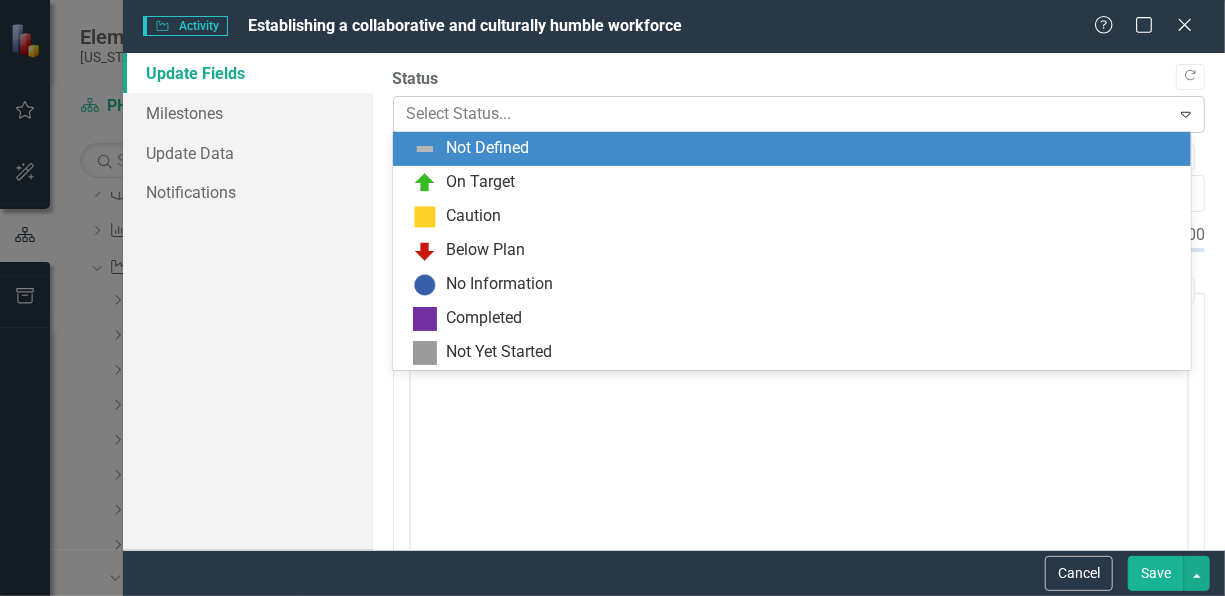 click at bounding box center [782, 114] 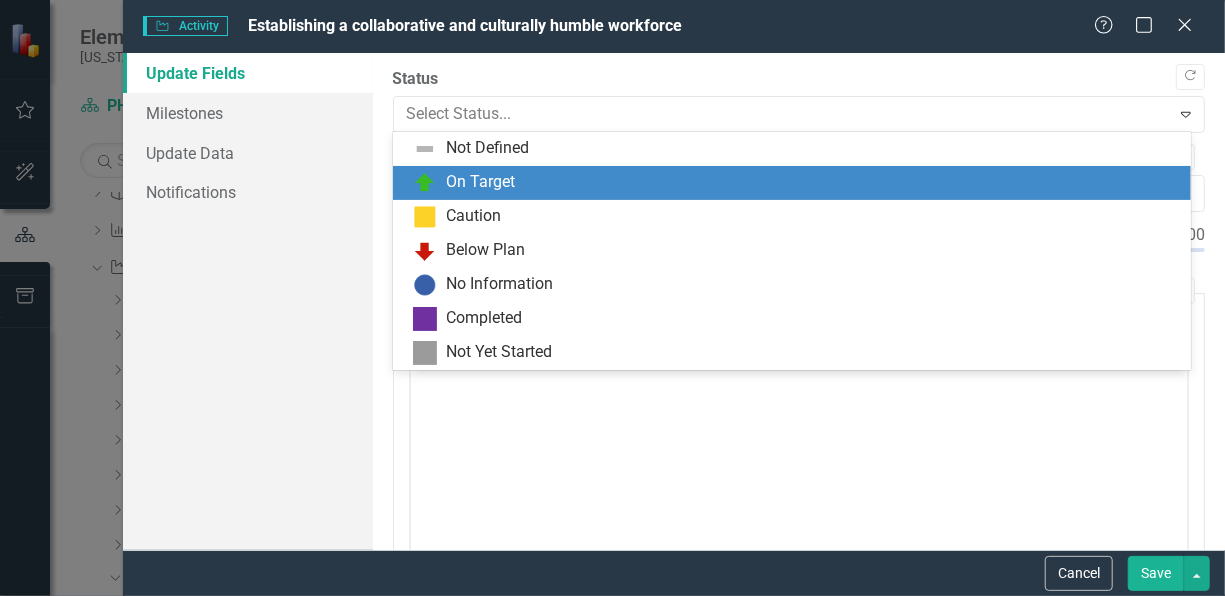 click on "On Target" at bounding box center (796, 183) 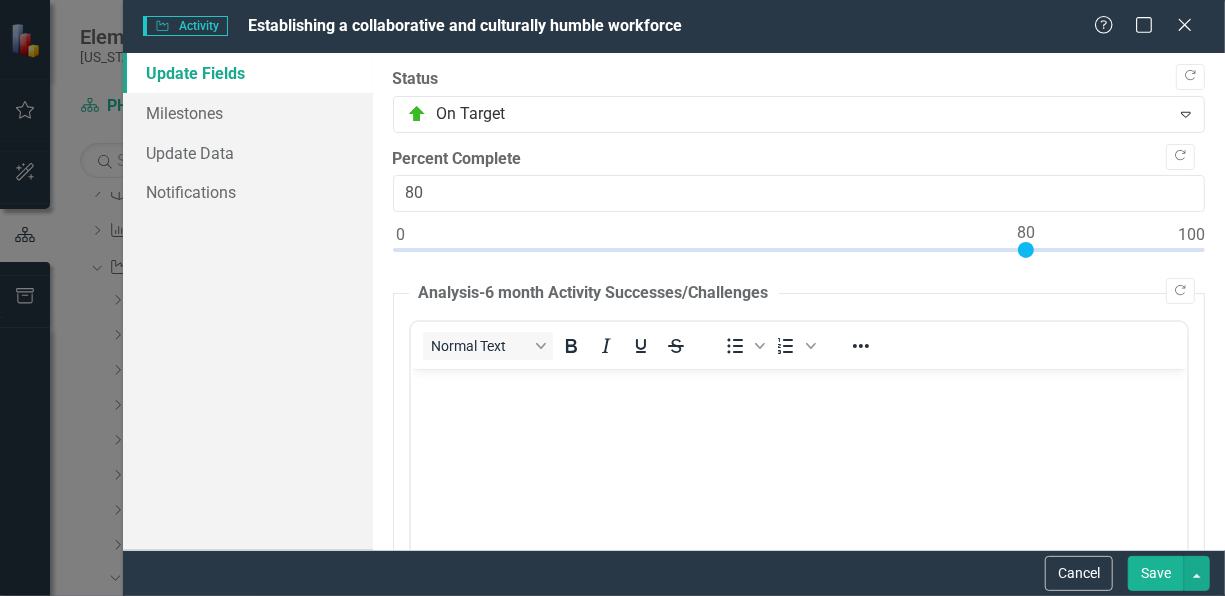 click on "Save" at bounding box center [1156, 573] 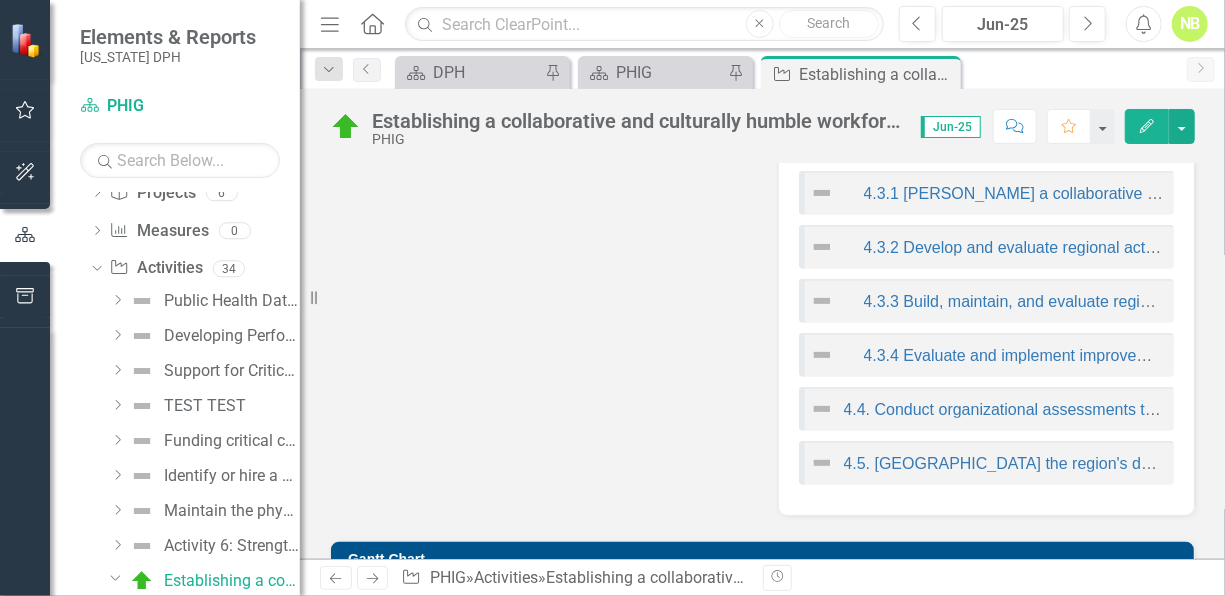 scroll, scrollTop: 700, scrollLeft: 0, axis: vertical 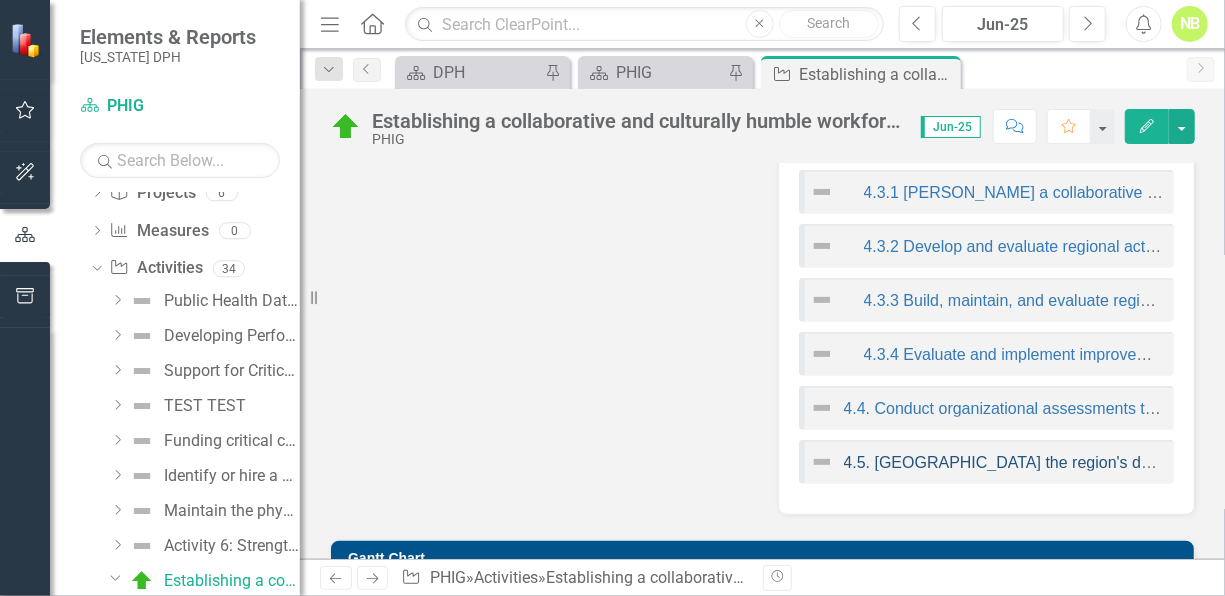 click on "4.5. [GEOGRAPHIC_DATA] the region's demographic makeup and the communities at large." at bounding box center [1172, 462] 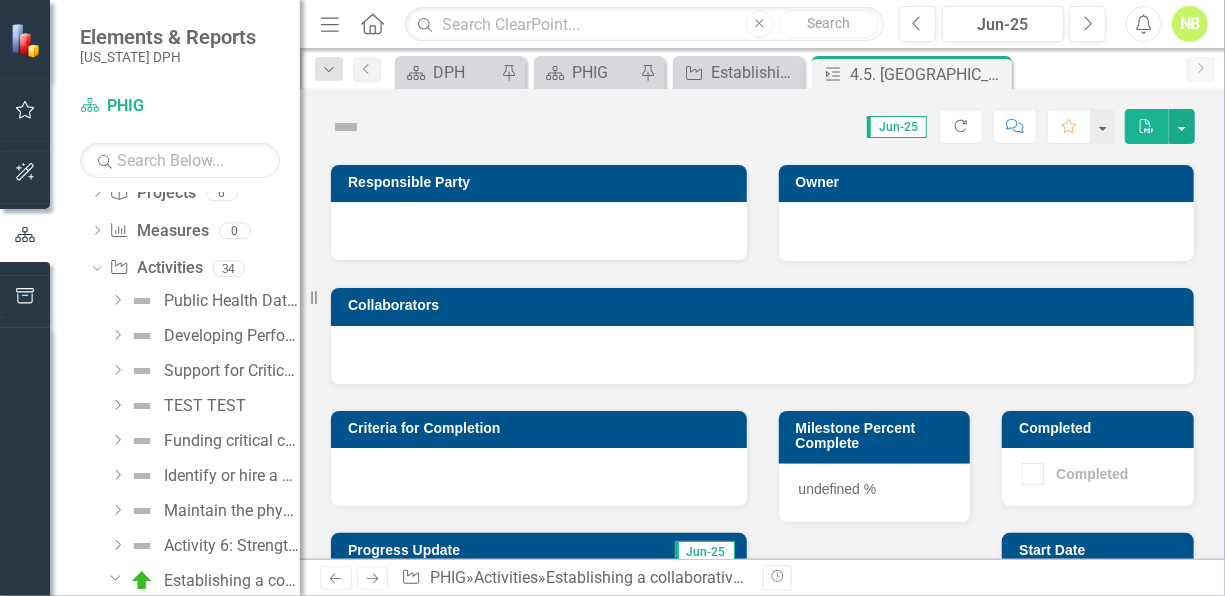 scroll, scrollTop: 406, scrollLeft: 0, axis: vertical 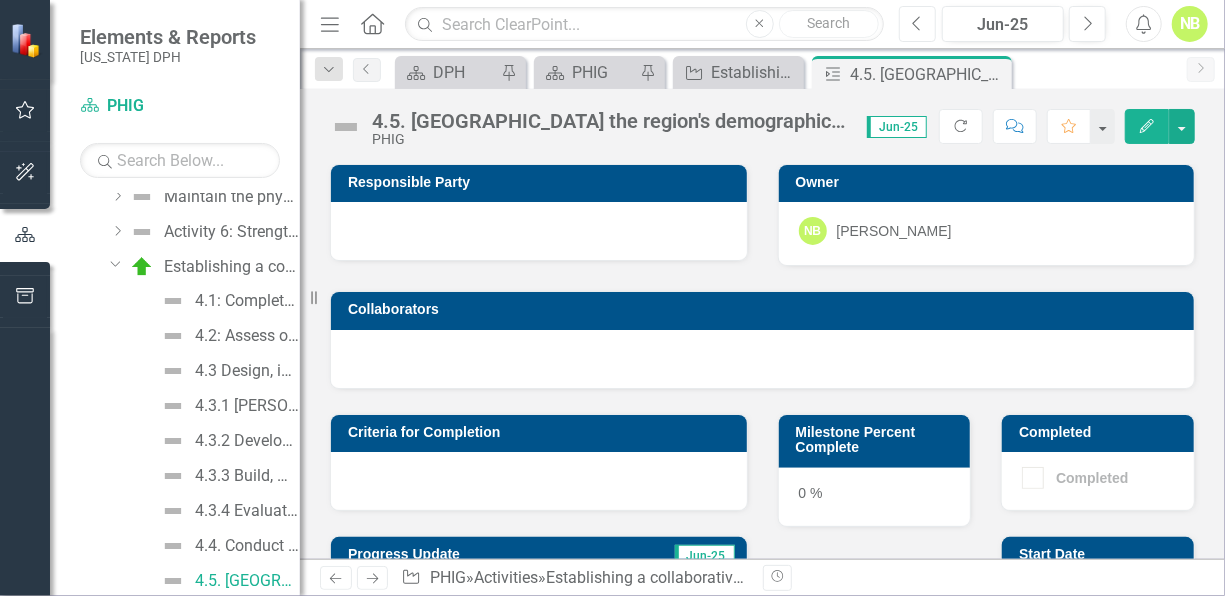 click on "Previous" 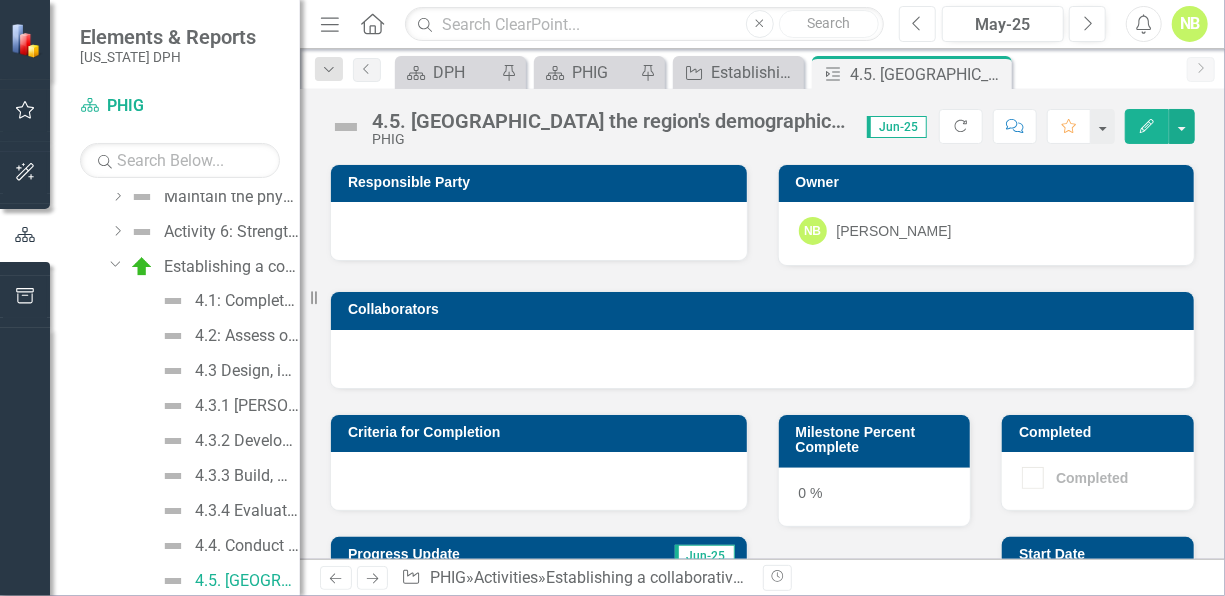 click on "Previous" 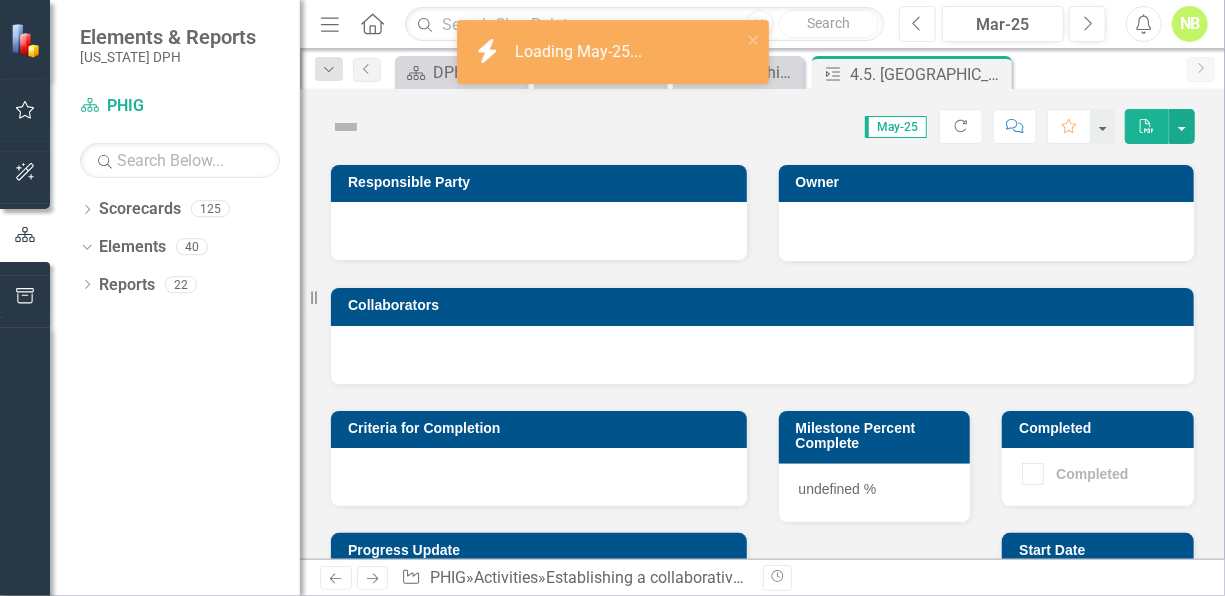 click on "Previous" 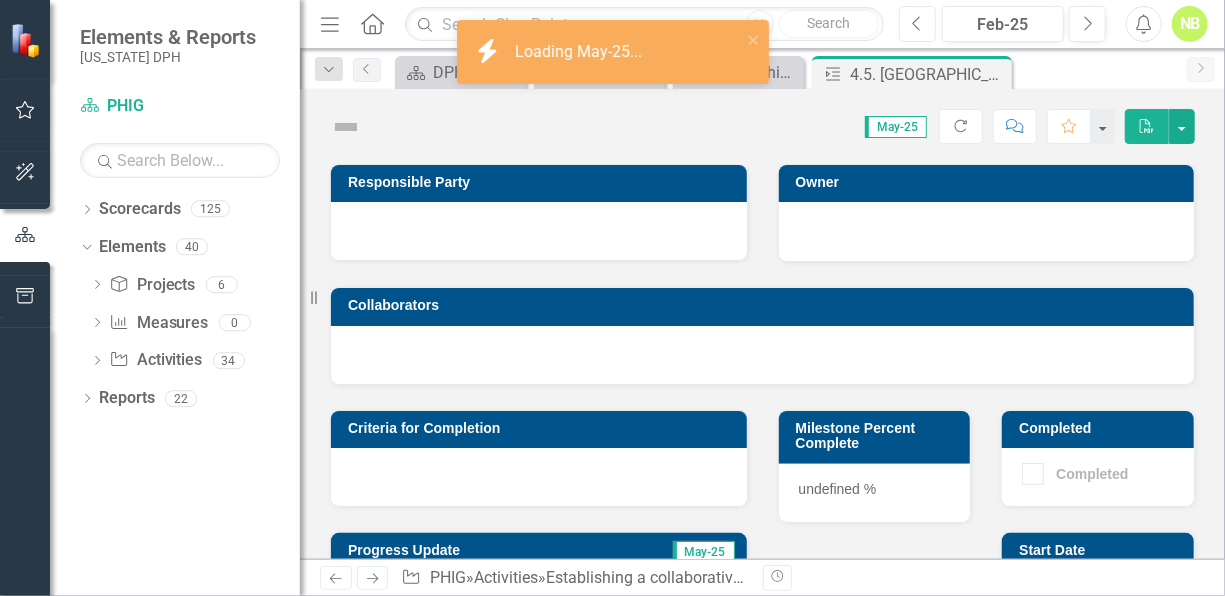 scroll, scrollTop: 0, scrollLeft: 0, axis: both 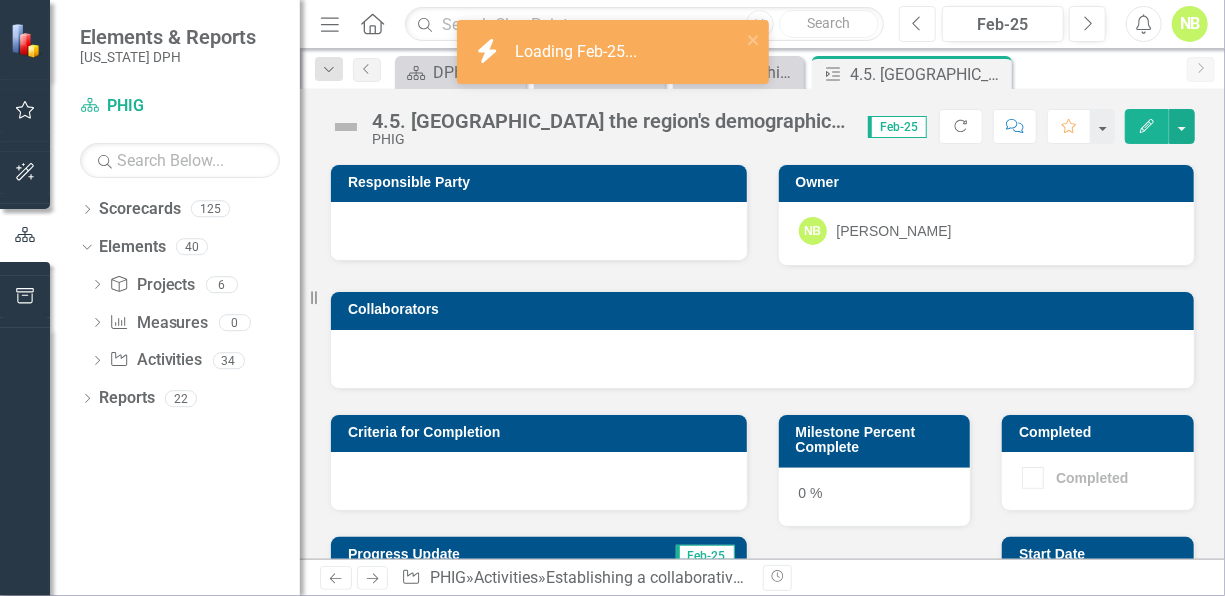 click on "Previous" 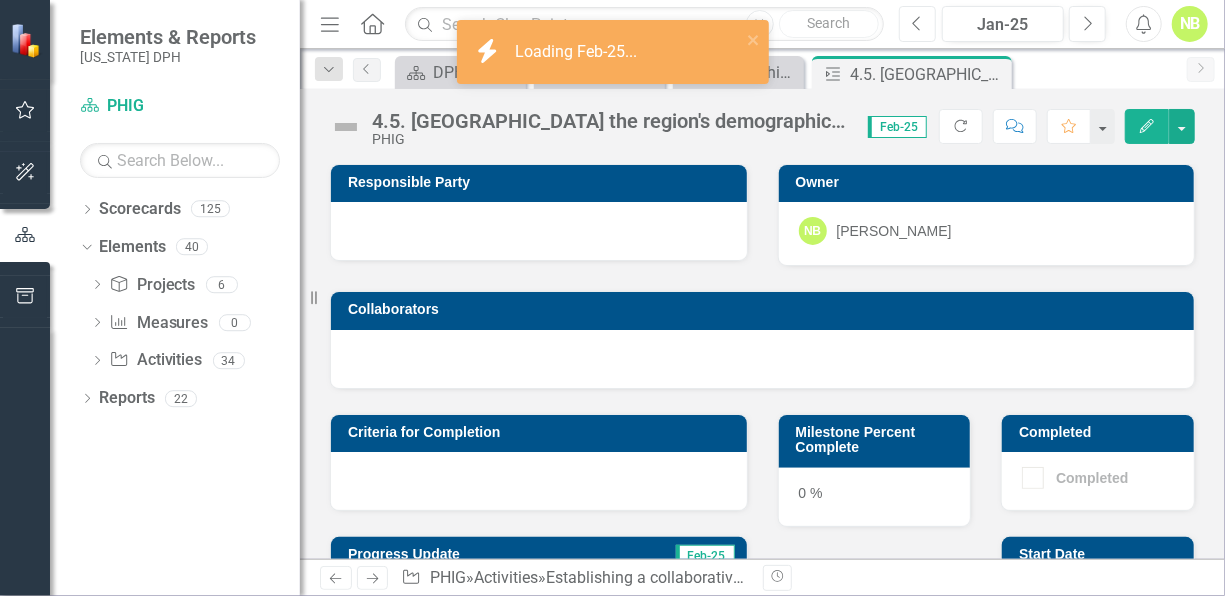 click on "Previous" 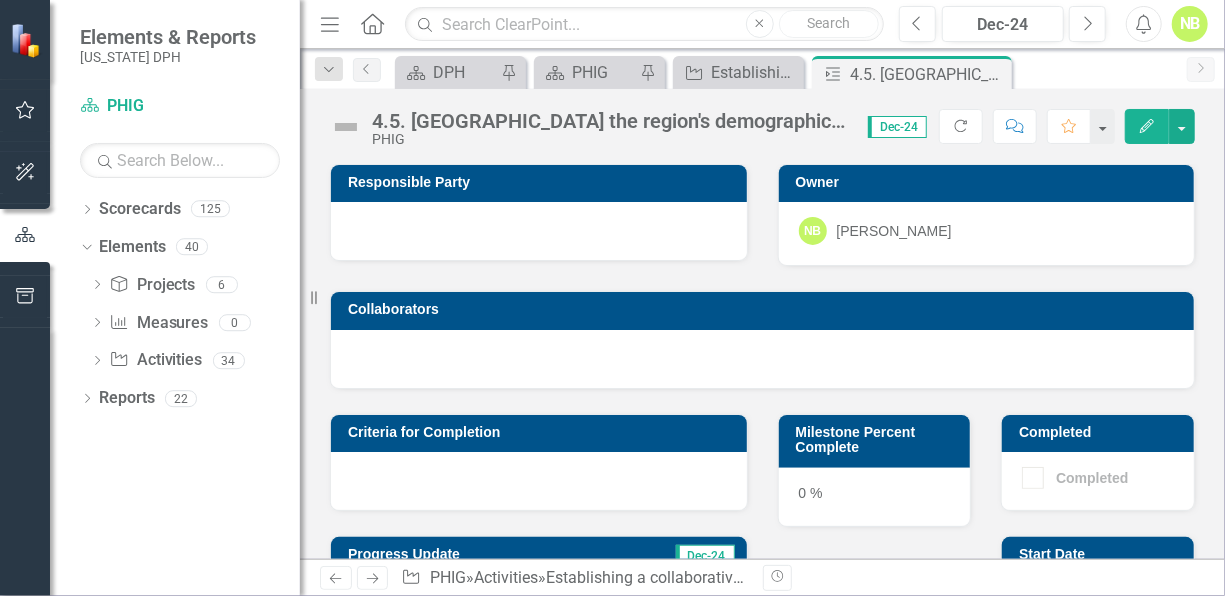 click on "Edit" 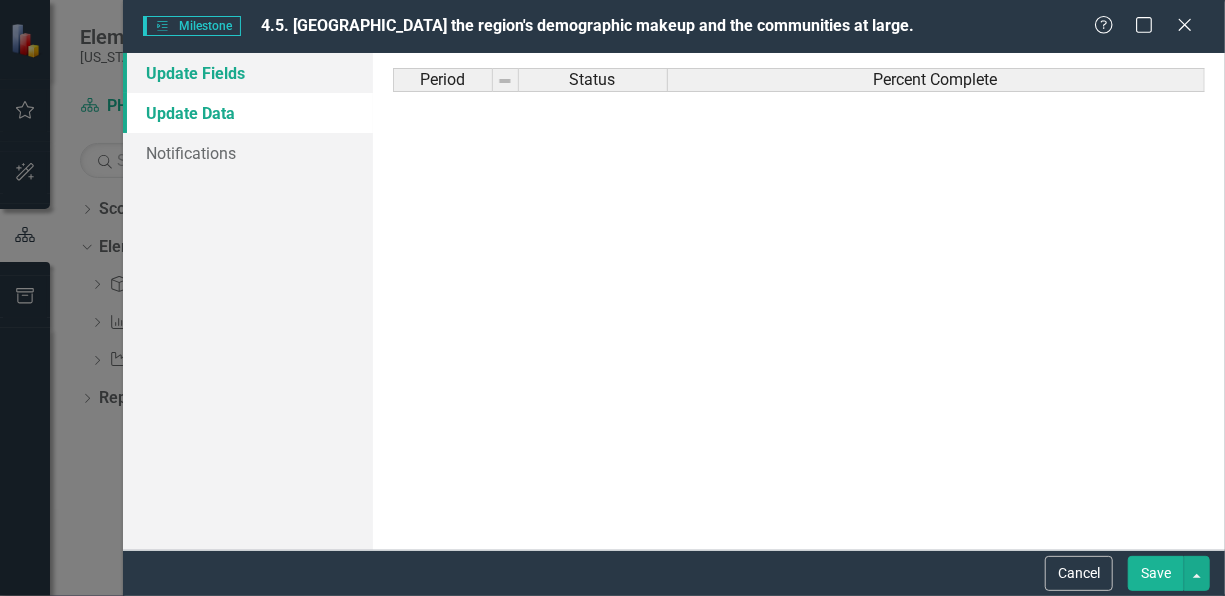 click on "Update Fields" at bounding box center (248, 73) 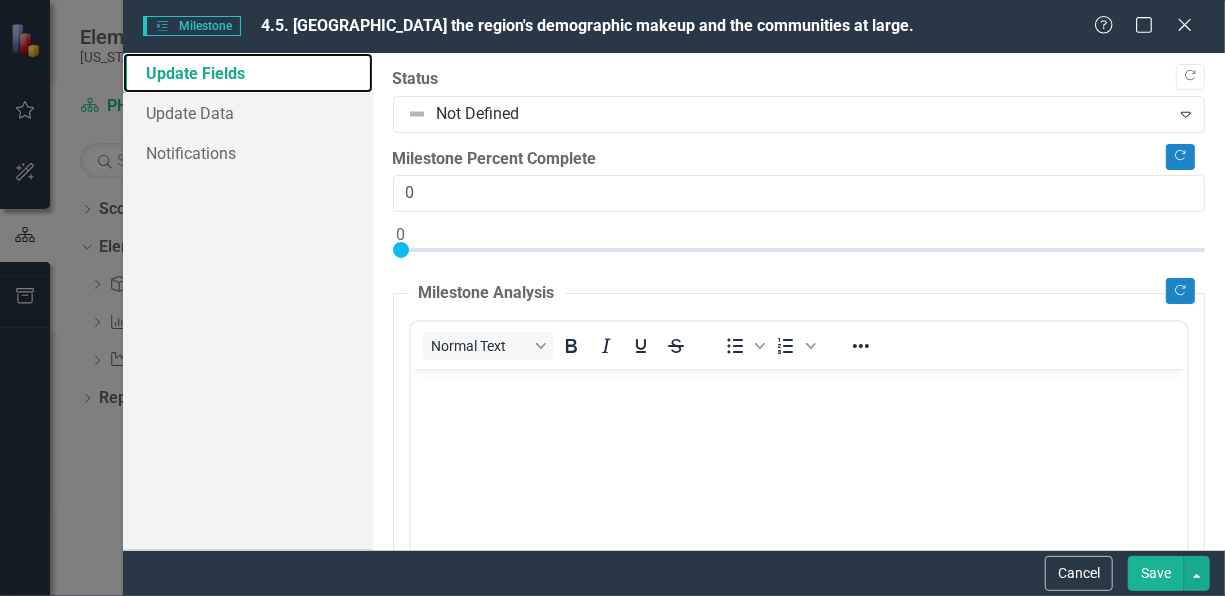 scroll, scrollTop: 0, scrollLeft: 0, axis: both 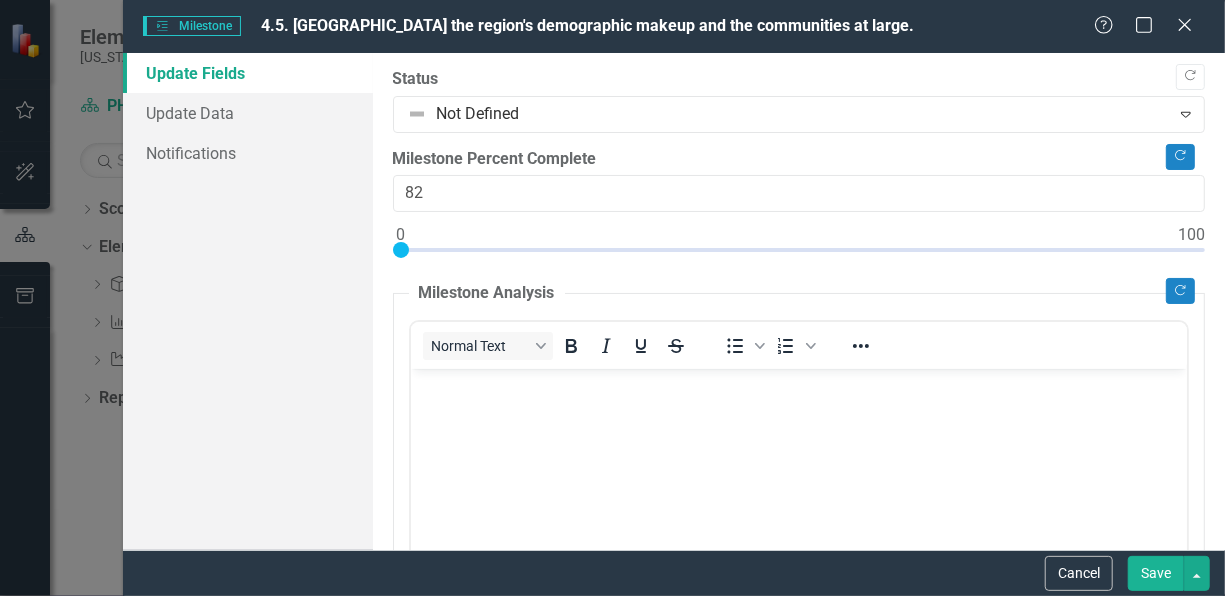 click at bounding box center (799, 254) 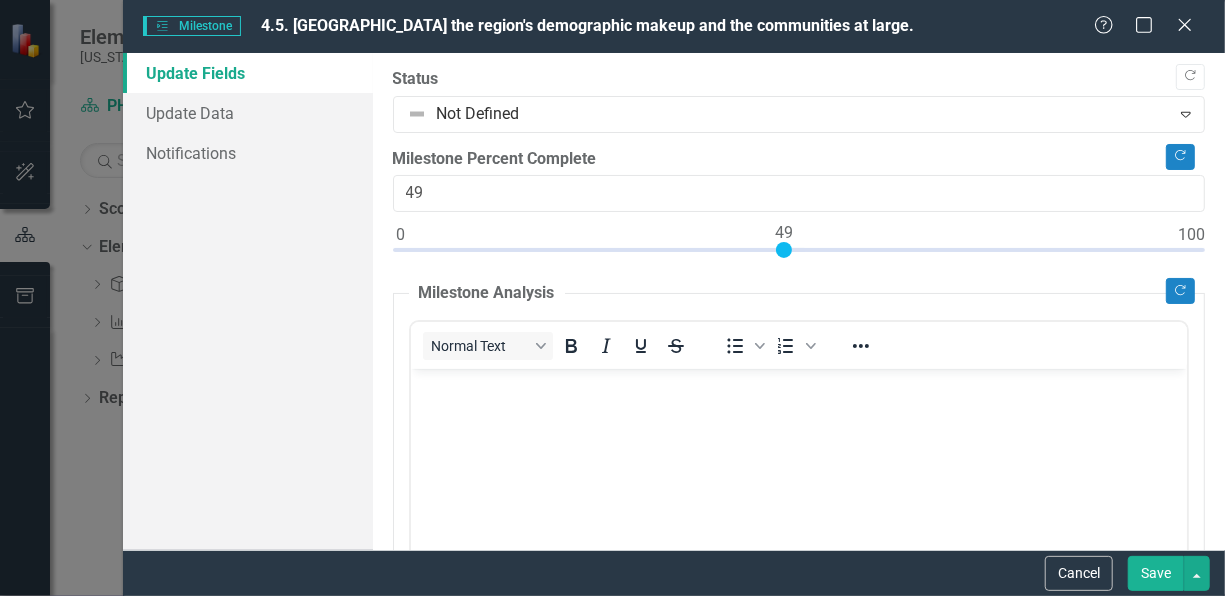 type on "50" 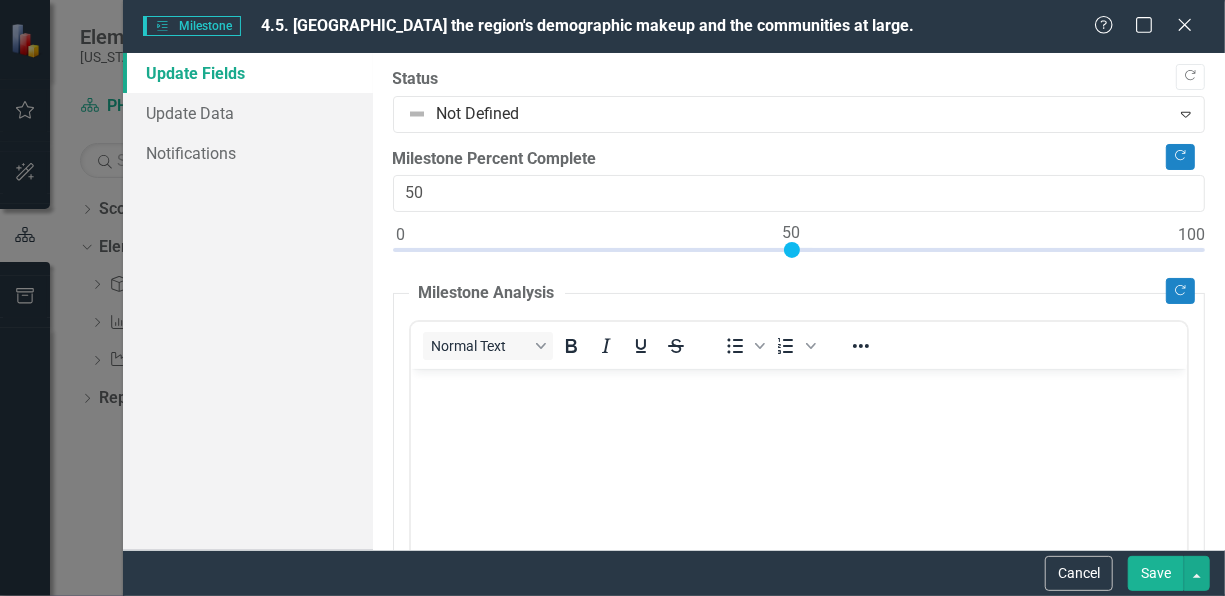 drag, startPoint x: 1041, startPoint y: 248, endPoint x: 787, endPoint y: 243, distance: 254.04921 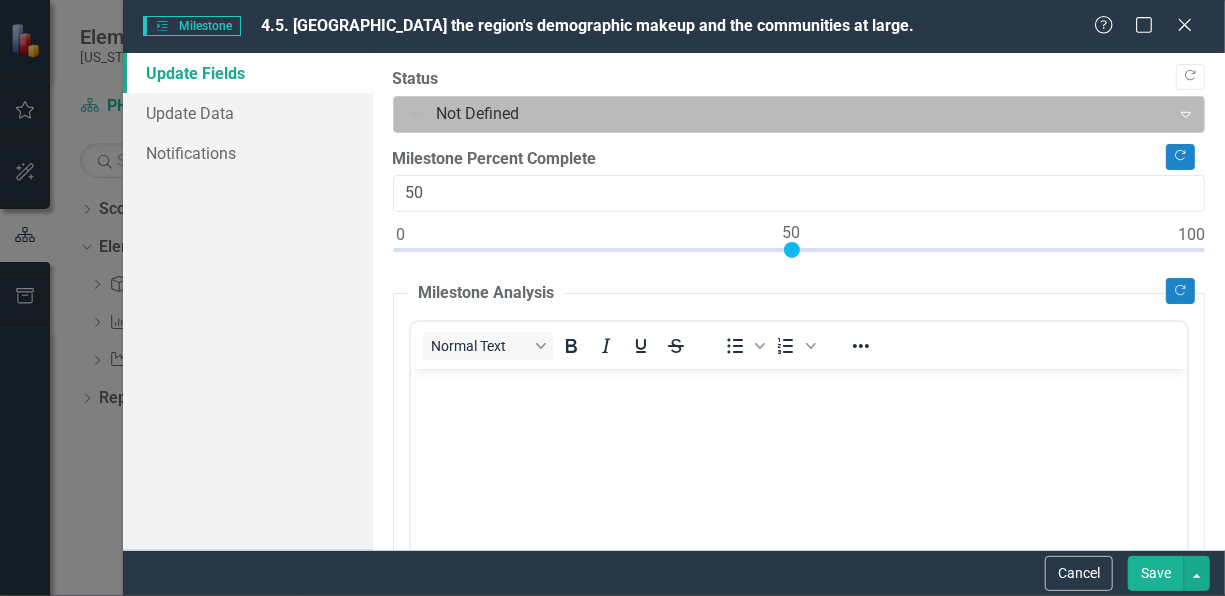 click at bounding box center (782, 114) 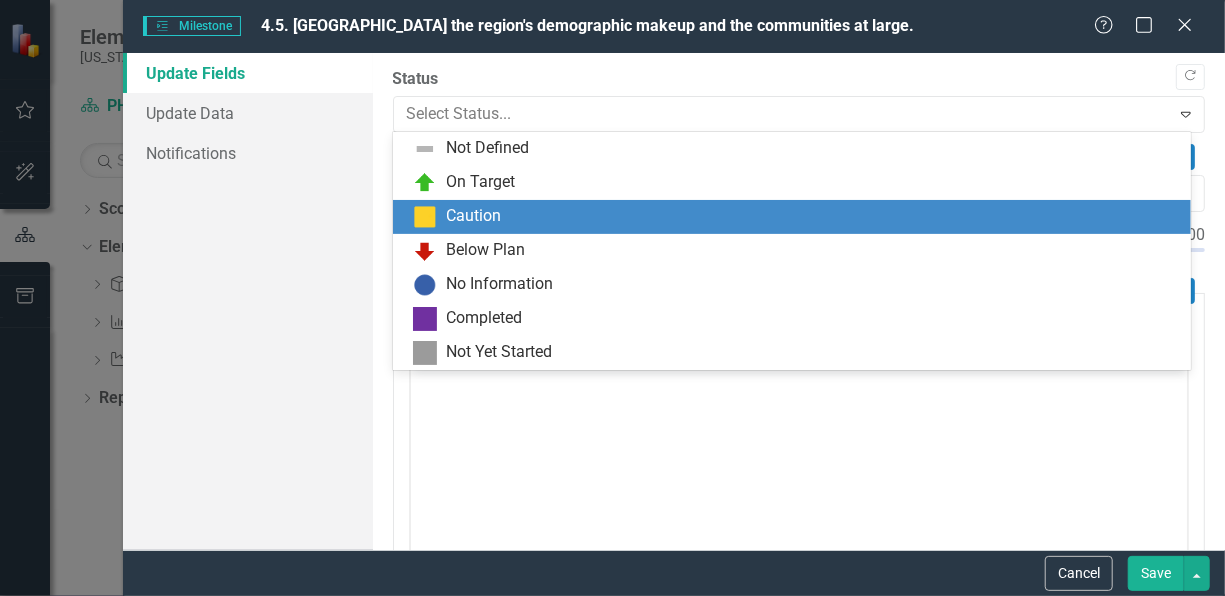 click on "Caution" at bounding box center (796, 217) 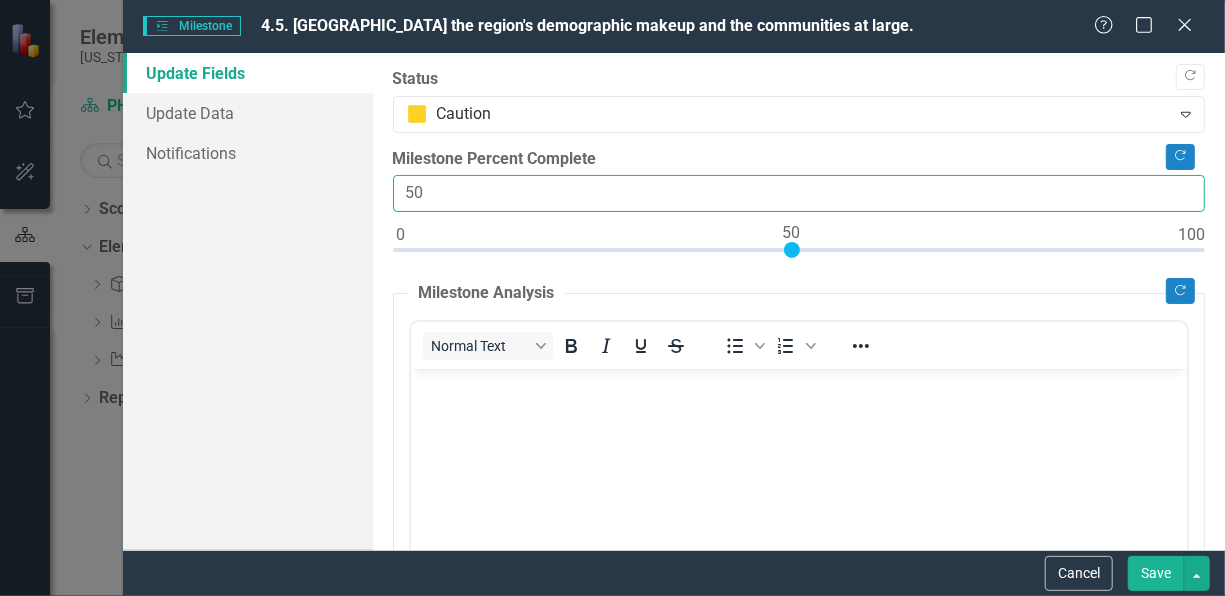click on "50" at bounding box center [799, 193] 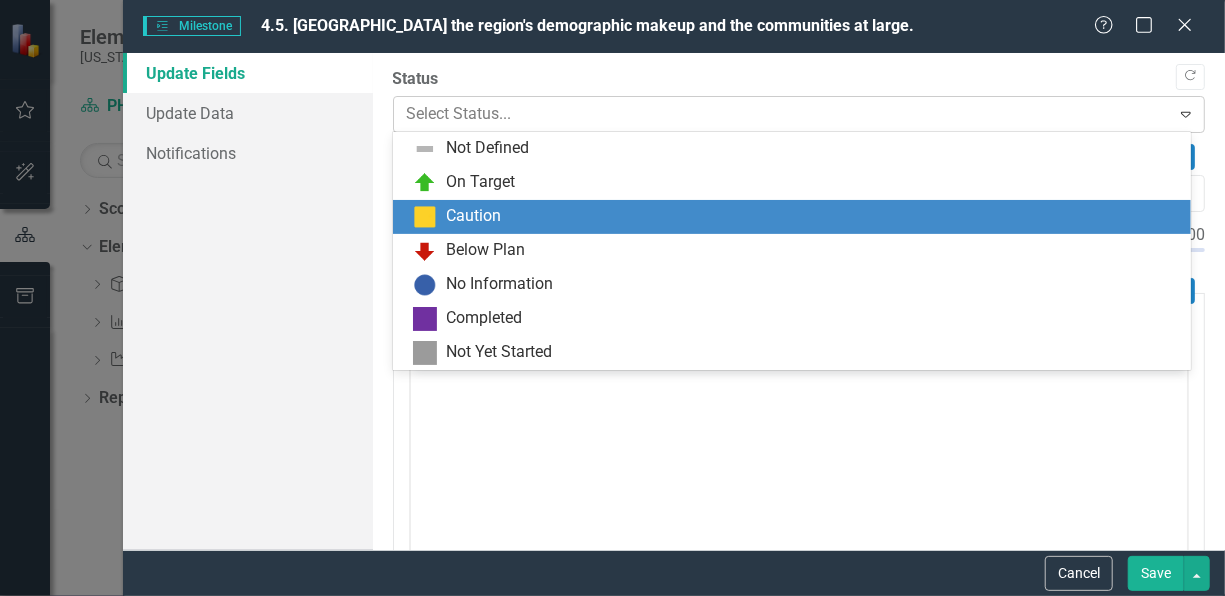 click at bounding box center [782, 114] 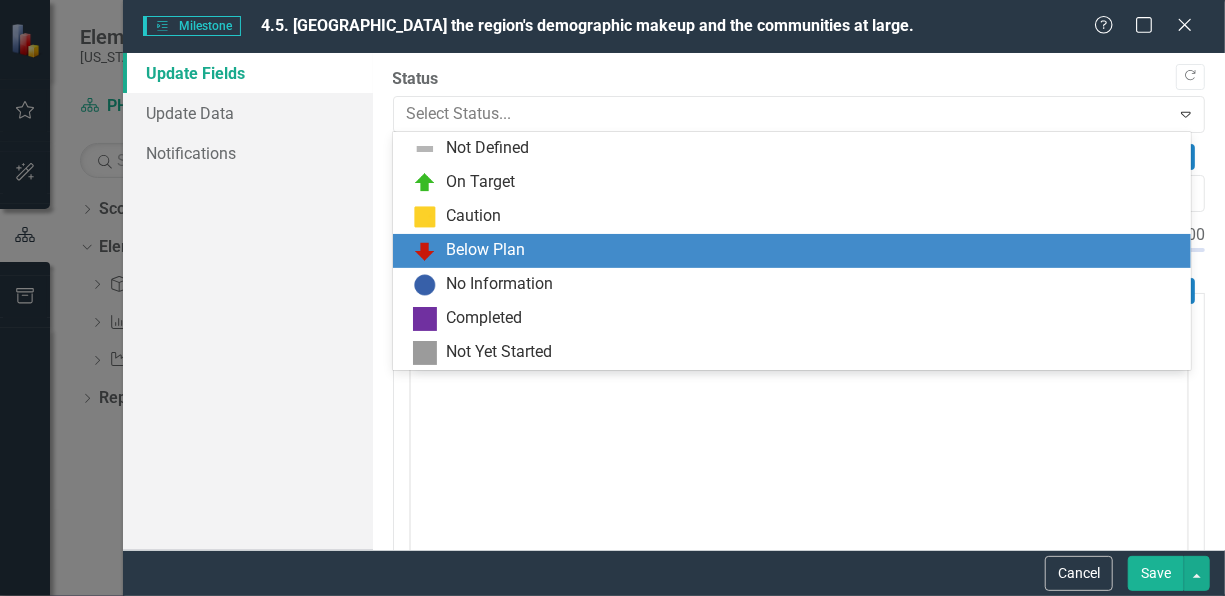 click on "Below Plan" at bounding box center (796, 251) 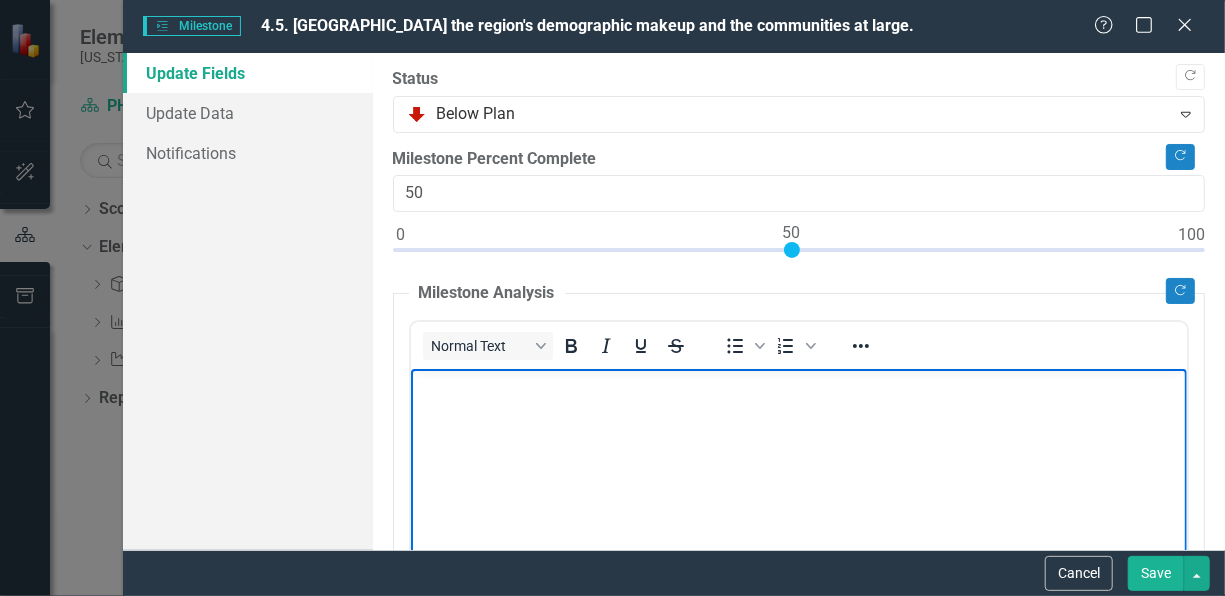 click at bounding box center (798, 518) 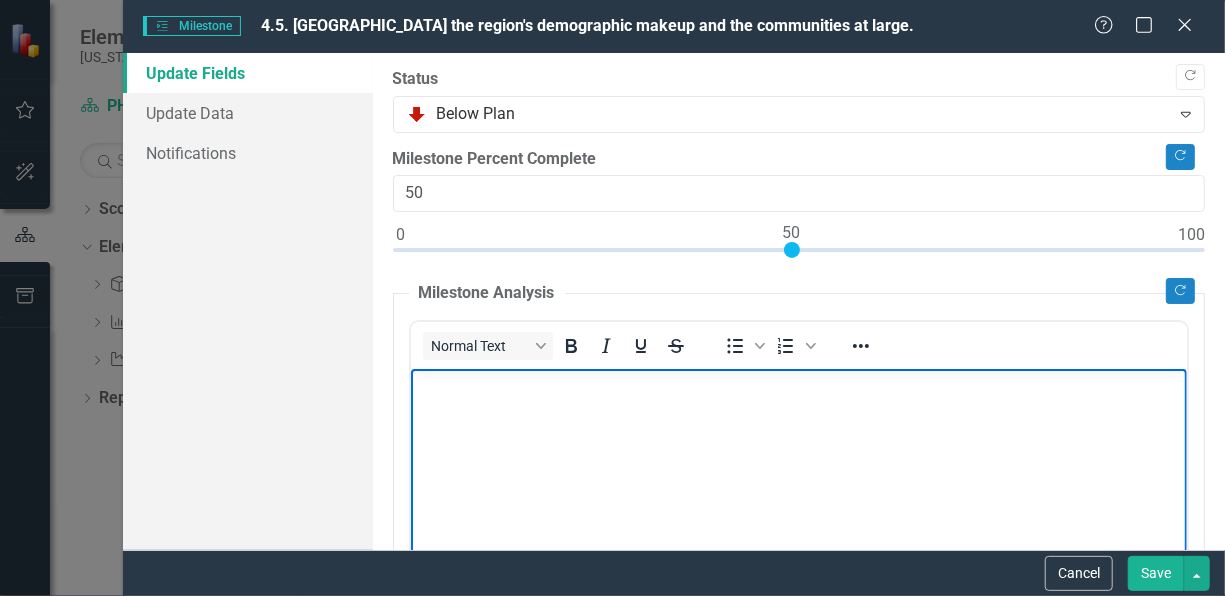 type 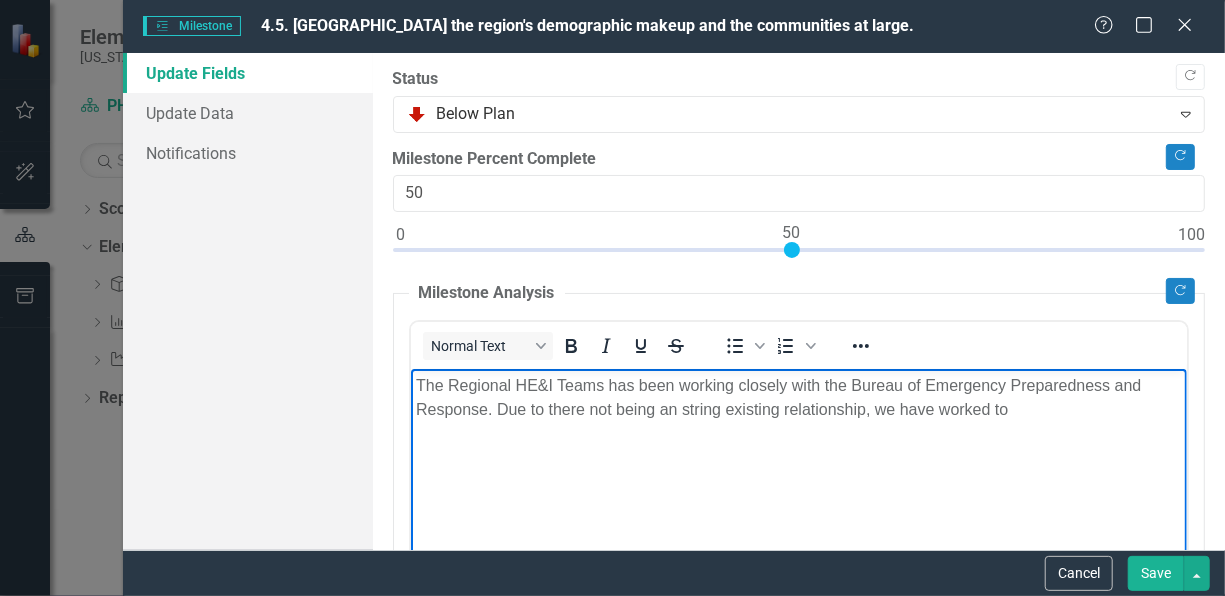 click on "The Regional HE&I Teams has been working closely with the Bureau of Emergency Preparedness and Response. Due to there not being an string existing relationship, we have worked to" at bounding box center (798, 397) 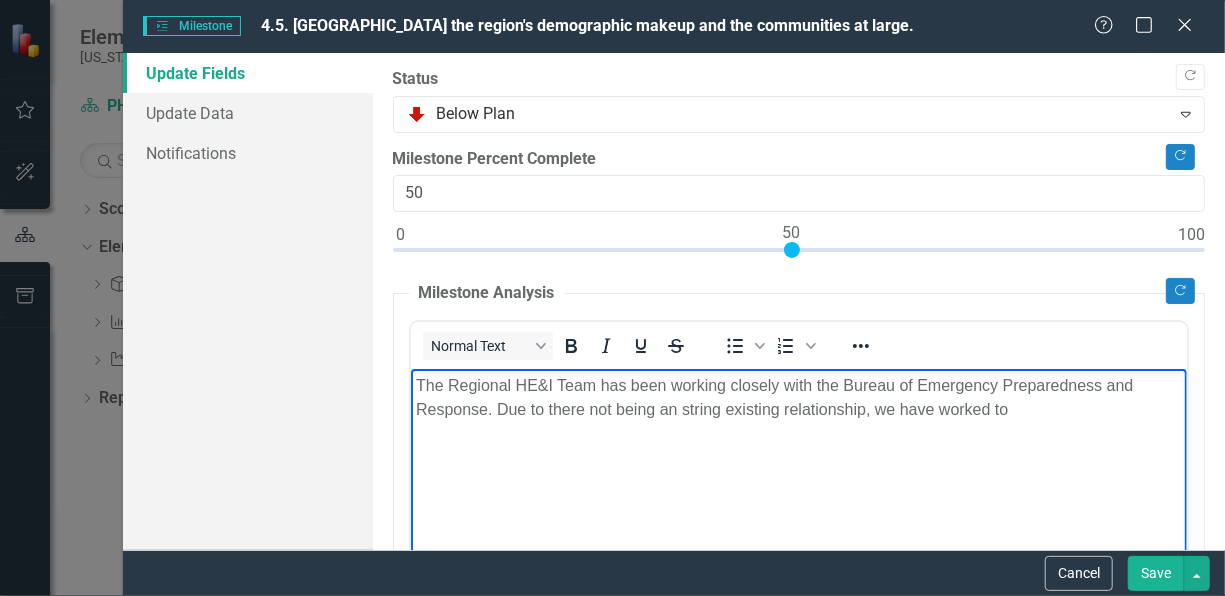 click on "The Regional HE&I Team has been working closely with the Bureau of Emergency Preparedness and Response. Due to there not being an string existing relationship, we have worked to" at bounding box center (798, 397) 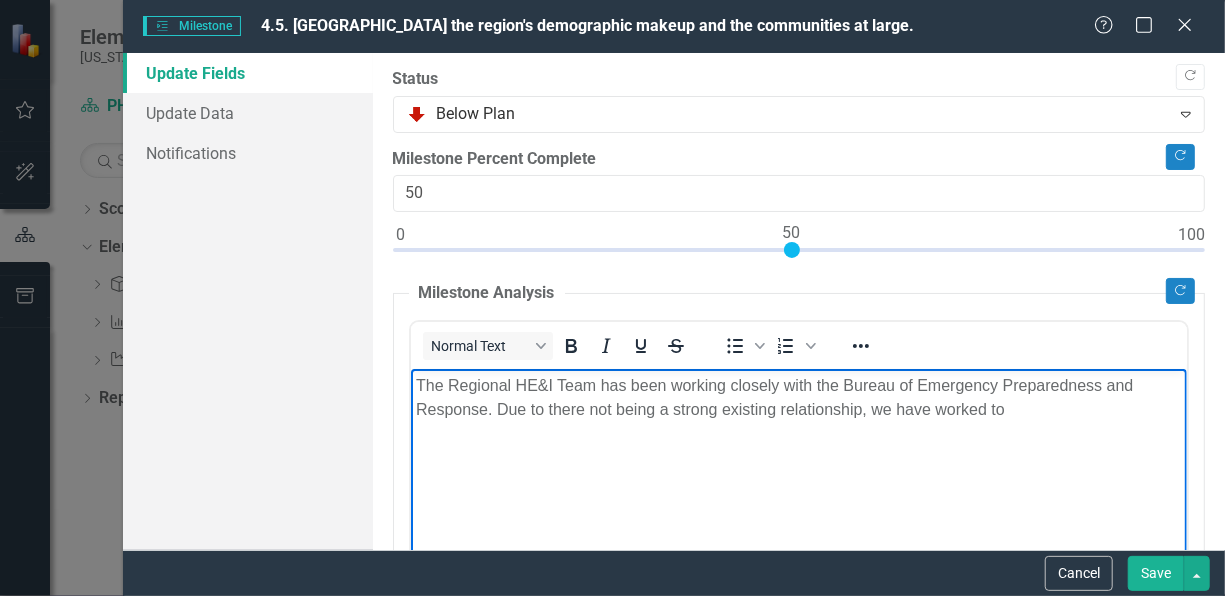 click on "The Regional HE&I Team has been working closely with the Bureau of Emergency Preparedness and Response. Due to there not being a strong existing relationship, we have worked to" at bounding box center [798, 397] 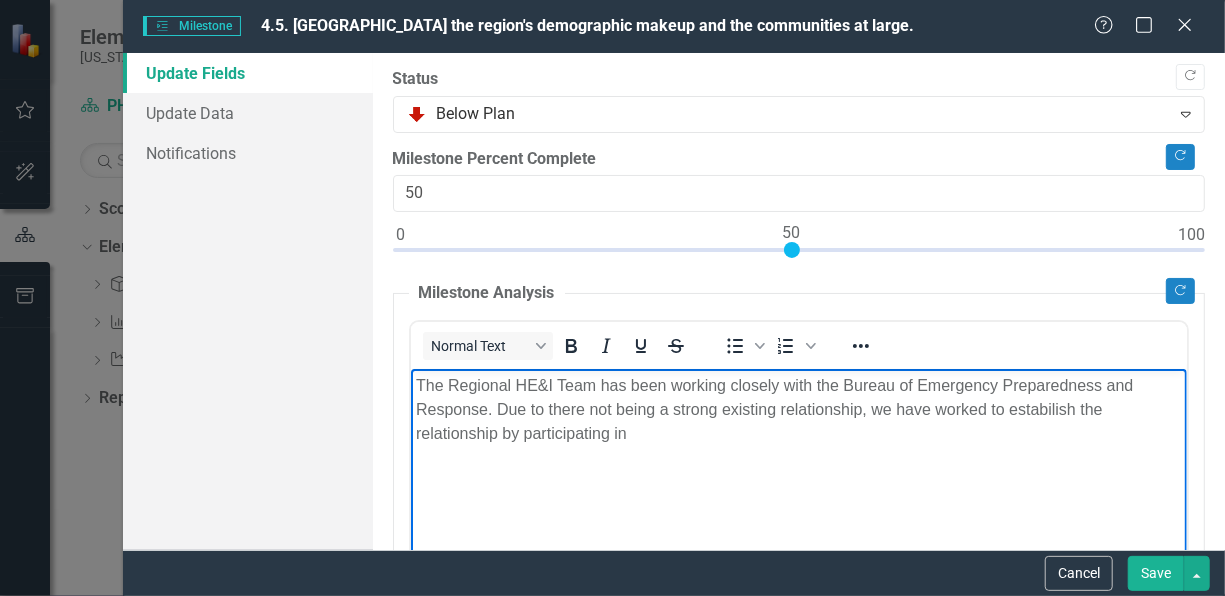 click on "The Regional HE&I Team has been working closely with the Bureau of Emergency Preparedness and Response. Due to there not being a strong existing relationship, we have worked to estabilish the relationship by participating in" at bounding box center (798, 409) 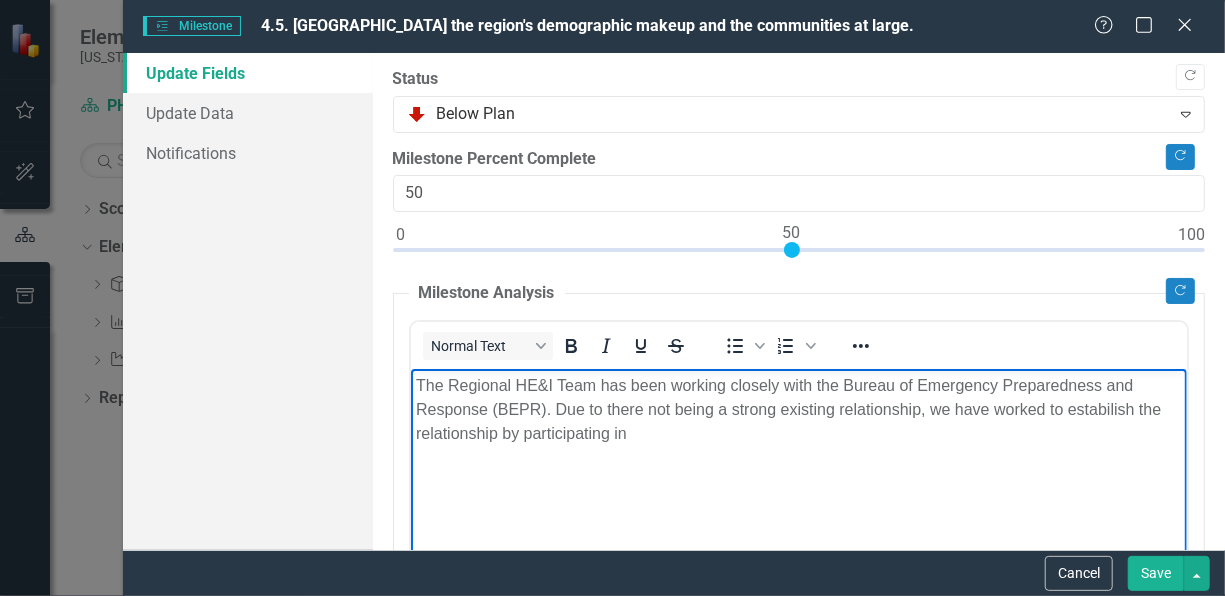click on "The Regional HE&I Team has been working closely with the Bureau of Emergency Preparedness and Response (BEPR). Due to there not being a strong existing relationship, we have worked to estabilish the relationship by participating in" at bounding box center [798, 409] 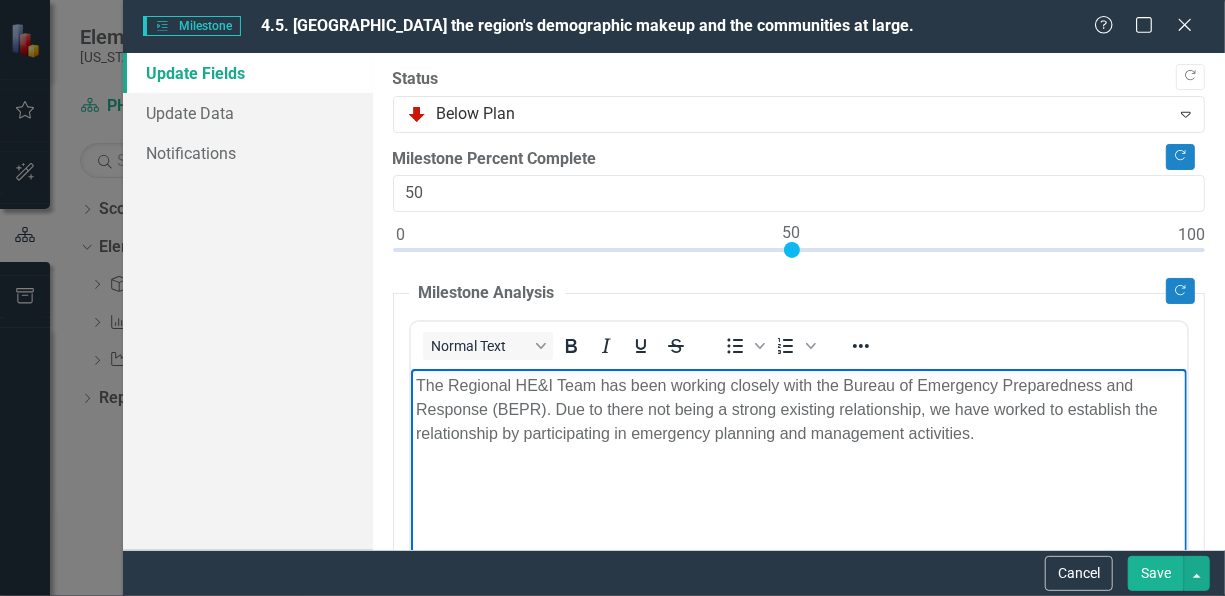 click on "The Regional HE&I Team has been working closely with the Bureau of Emergency Preparedness and Response (BEPR). Due to there not being a strong existing relationship, we have worked to establish the relationship by participating in emergency planning and management activities." at bounding box center [798, 409] 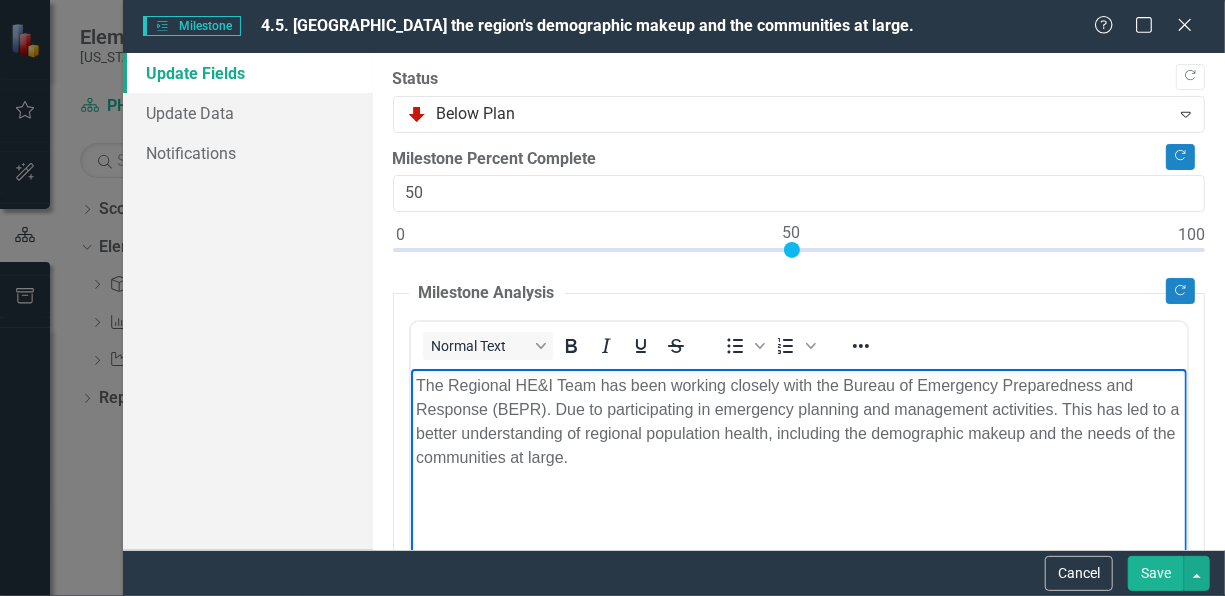 click on "The Regional HE&I Team has been working closely with the Bureau of Emergency Preparedness and Response (BEPR). Due to participating in emergency planning and management activities. This has led to a better understanding of regional population health, including the demographic makeup and the needs of the communities at large." at bounding box center [798, 421] 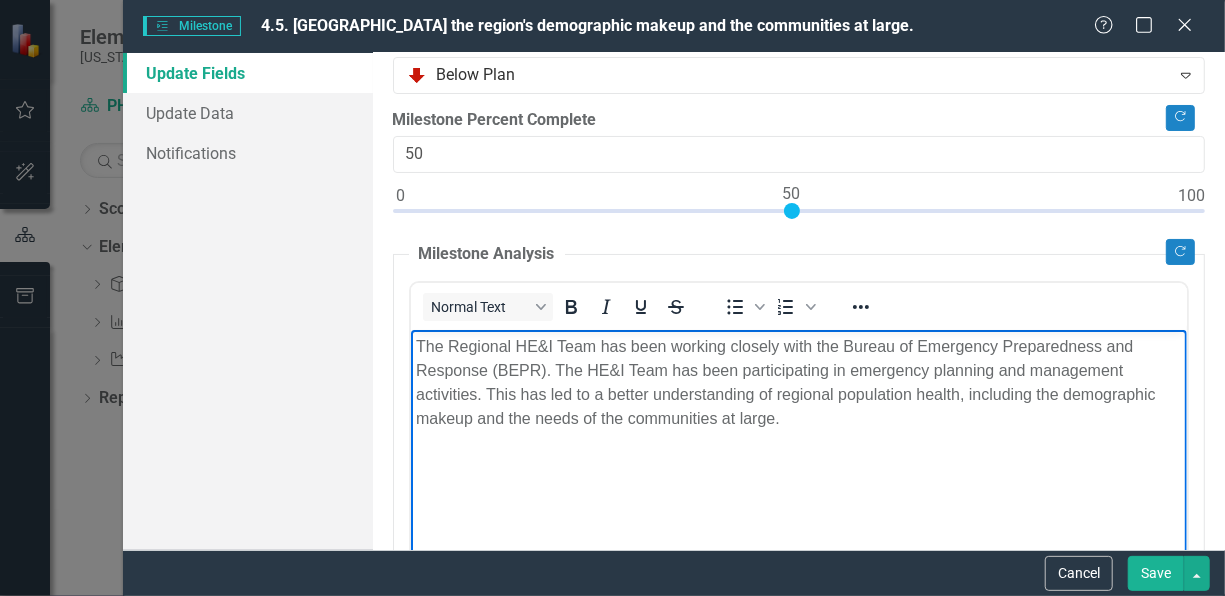 scroll, scrollTop: 40, scrollLeft: 0, axis: vertical 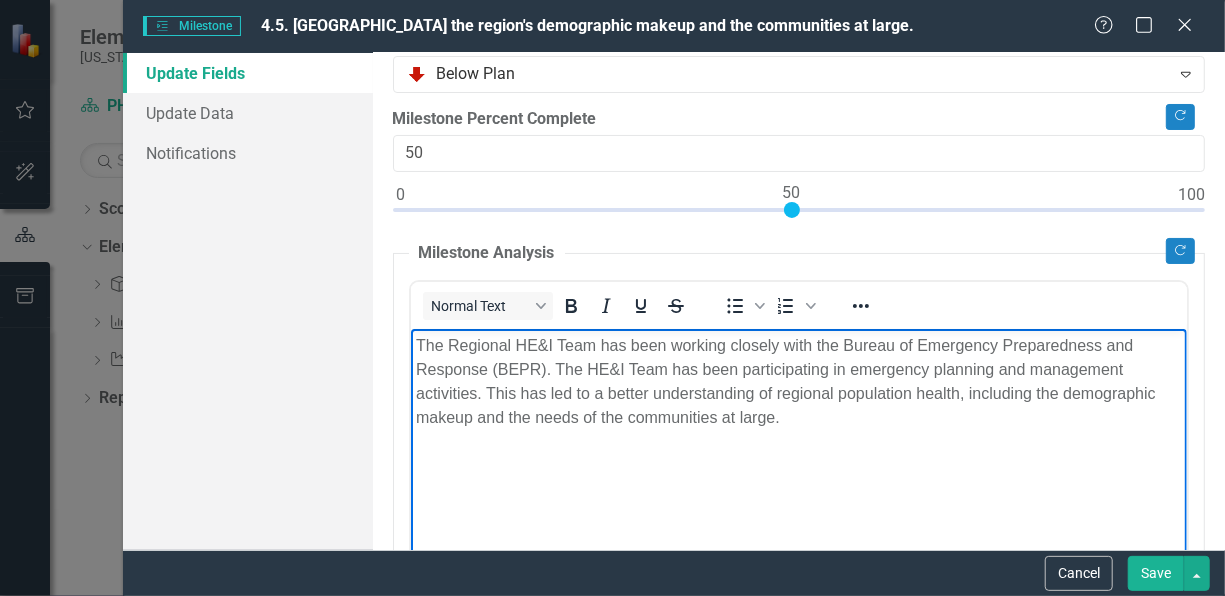 click on "The Regional HE&I Team has been working closely with the Bureau of Emergency Preparedness and Response (BEPR). The HE&I Team has been participating in emergency planning and management activities. This has led to a better understanding of regional population health, including the demographic makeup and the needs of the communities at large." at bounding box center [798, 478] 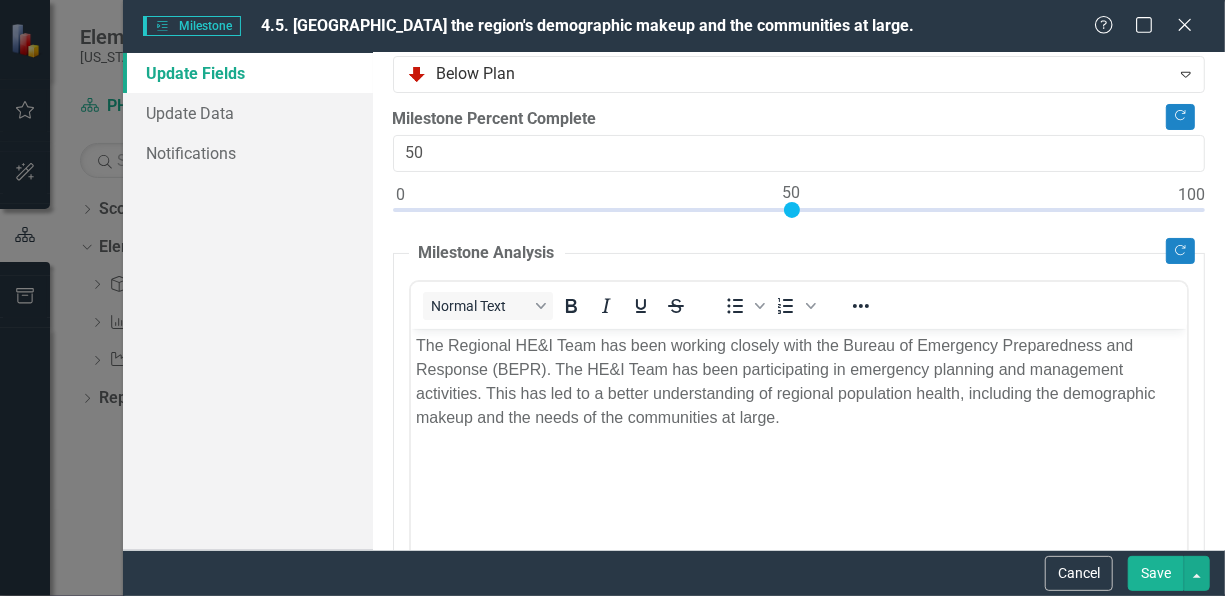 click on "Save" at bounding box center (1156, 573) 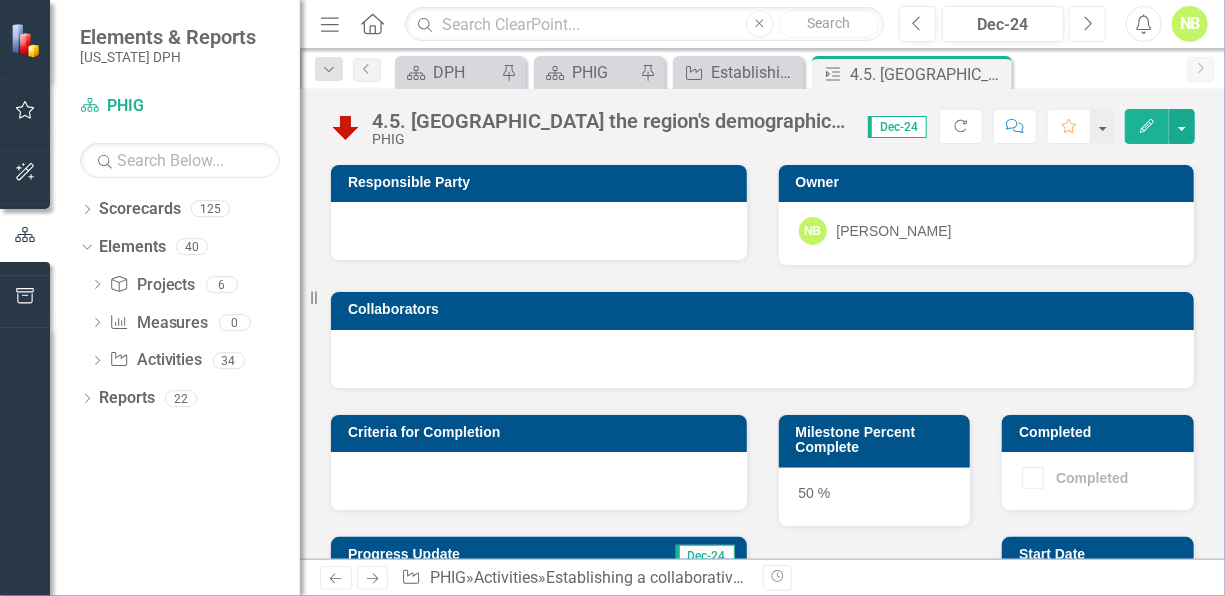click on "Next" 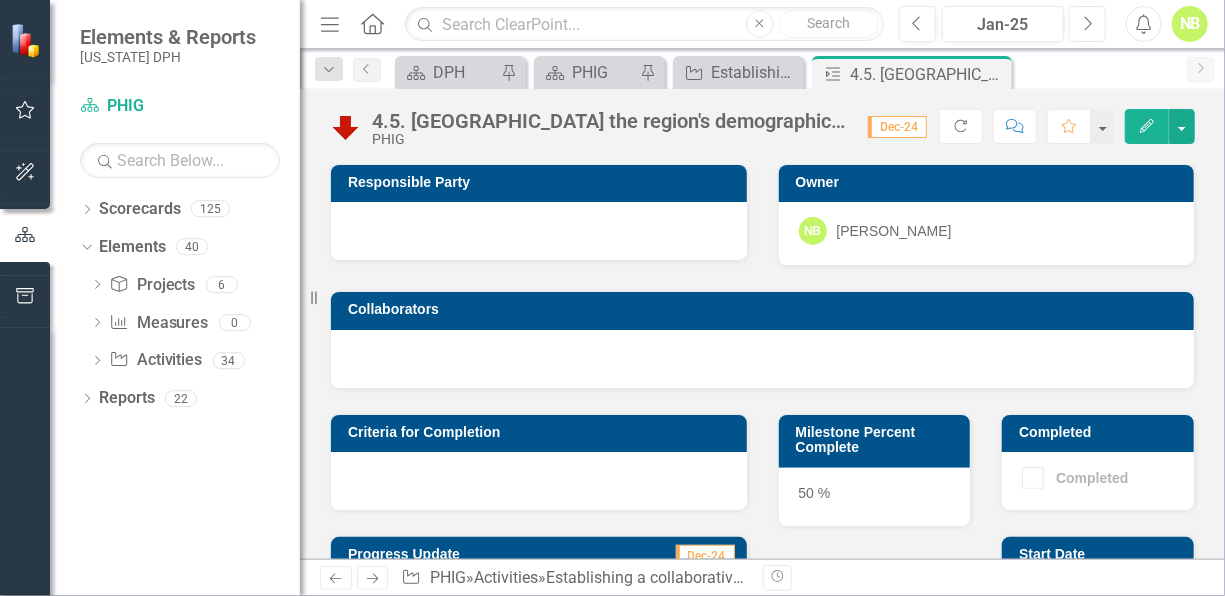 click on "Next" 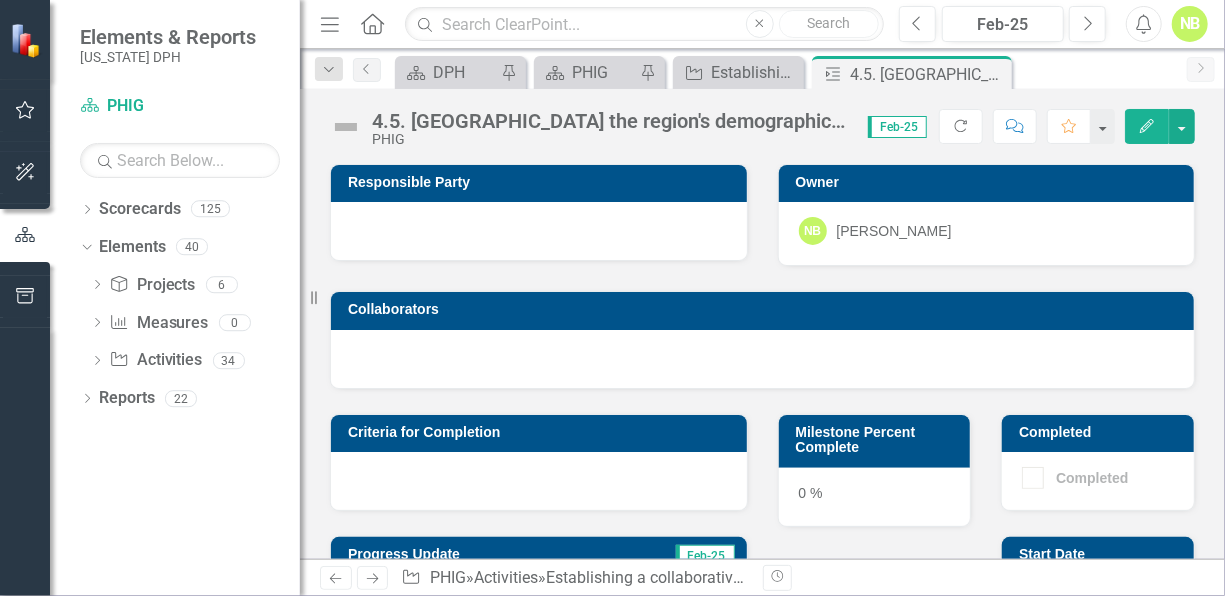 click on "Edit" 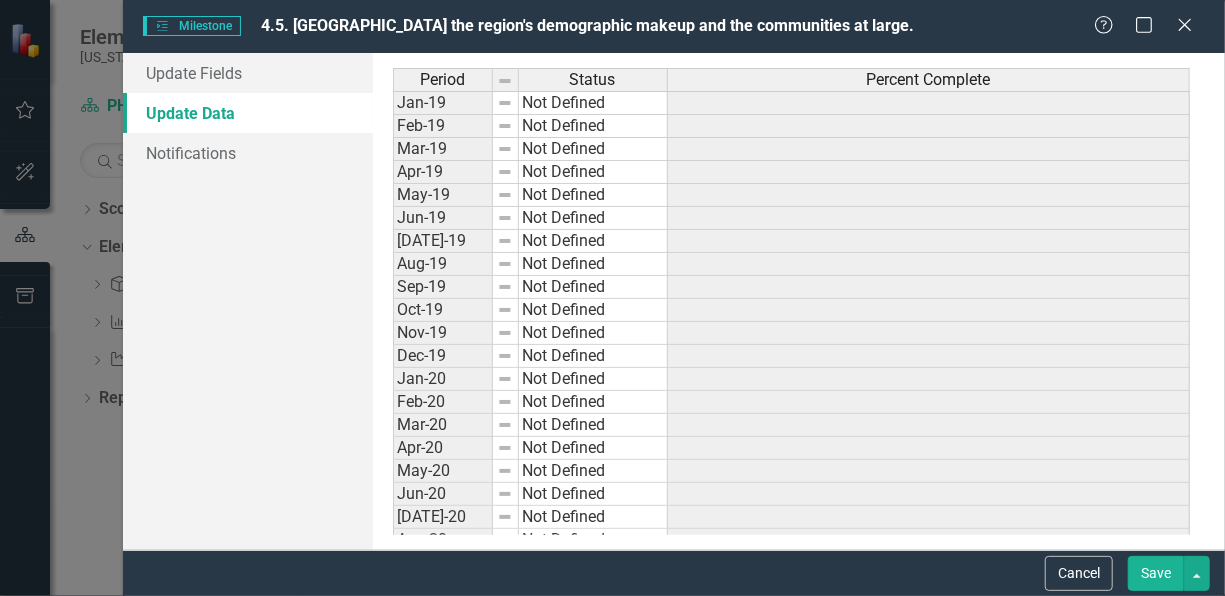 scroll, scrollTop: 0, scrollLeft: 0, axis: both 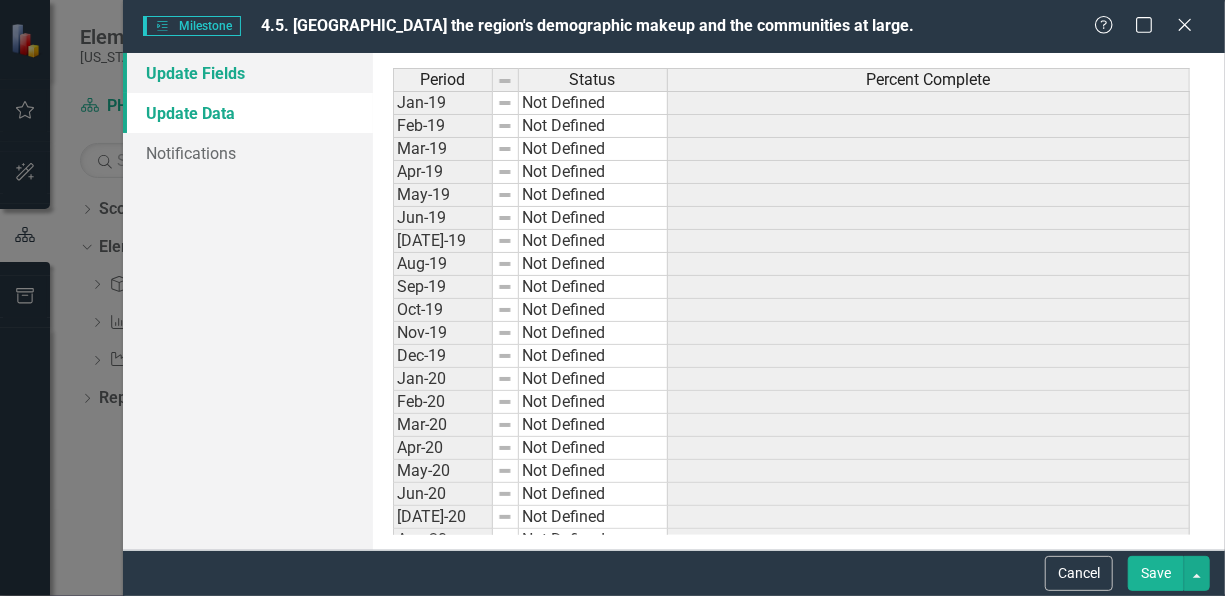 click on "Update Fields" at bounding box center [248, 73] 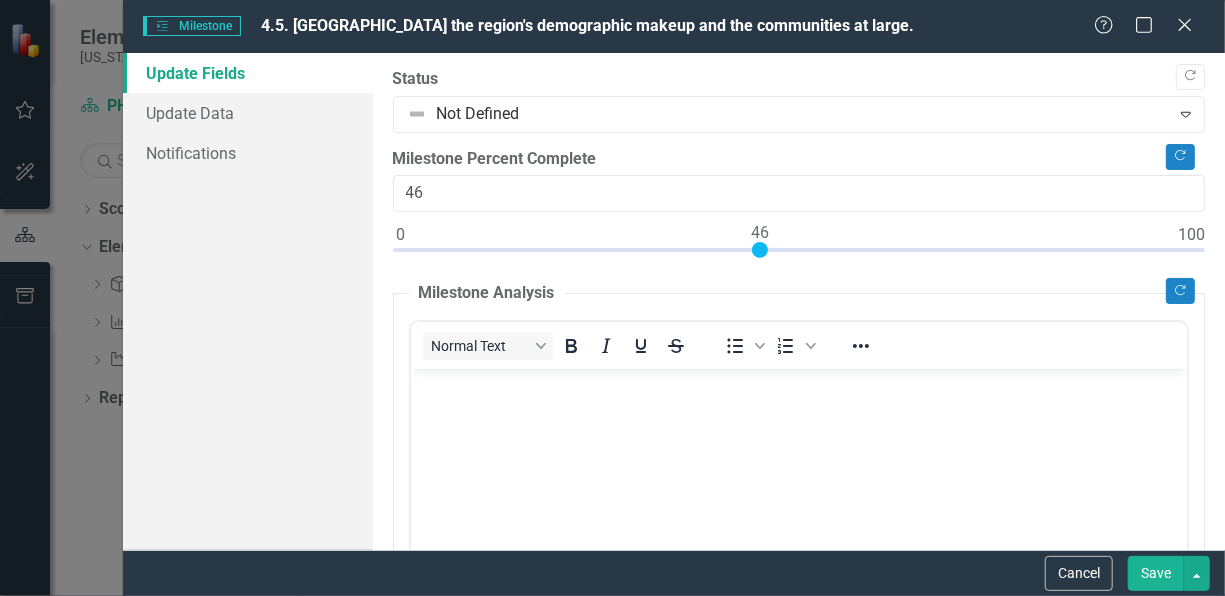 click at bounding box center (799, 254) 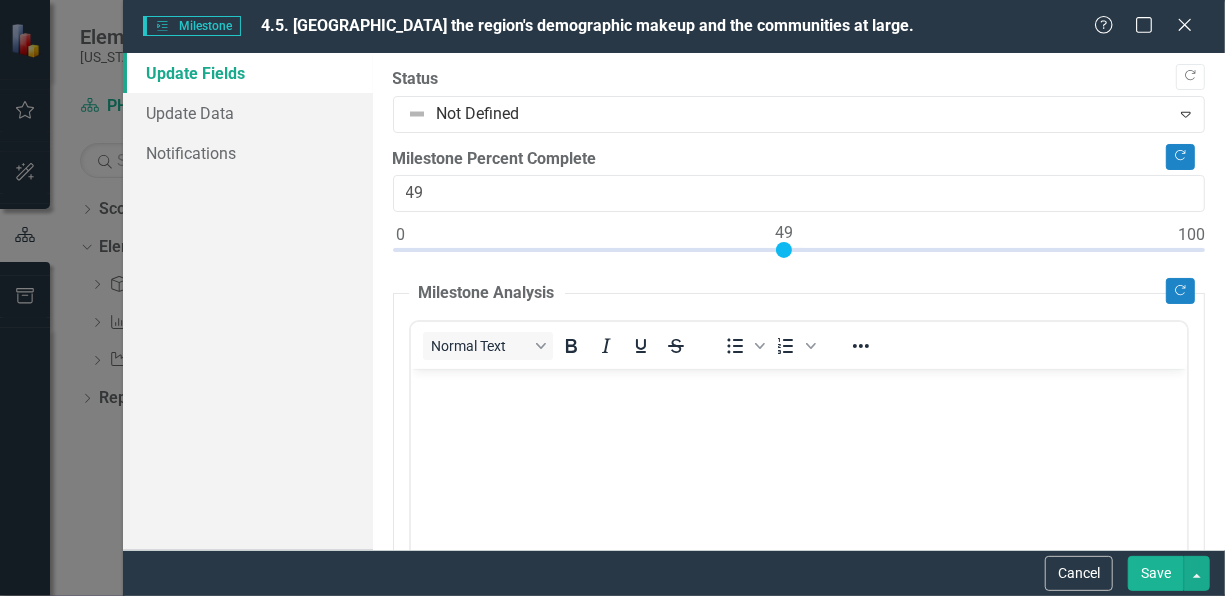 type on "50" 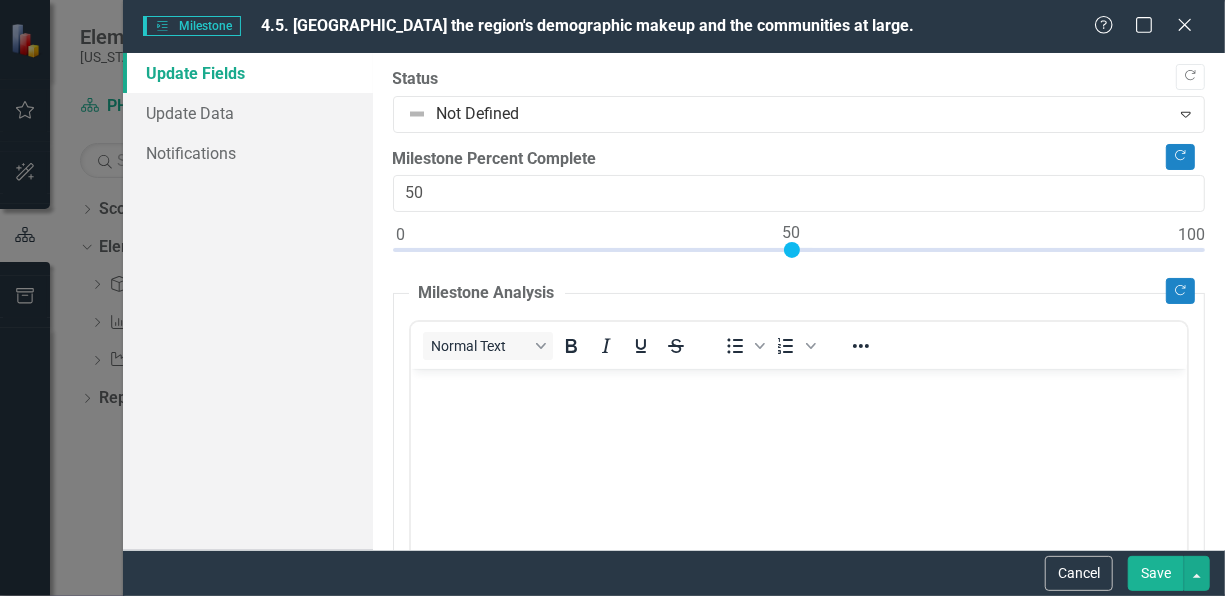drag, startPoint x: 761, startPoint y: 250, endPoint x: 792, endPoint y: 250, distance: 31 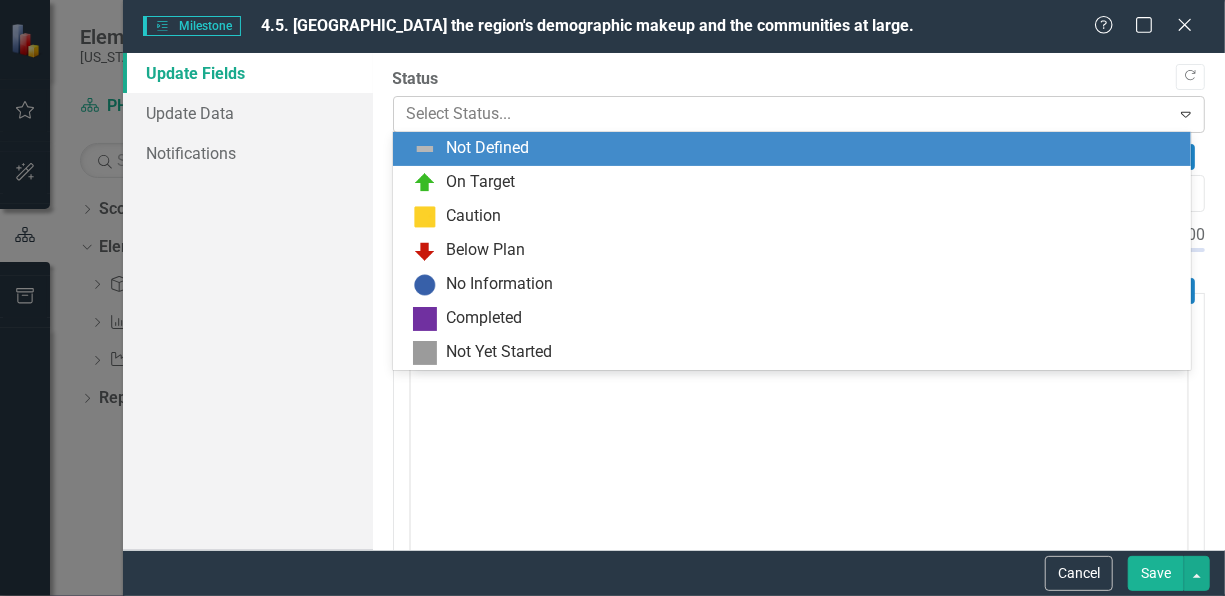 click at bounding box center [782, 114] 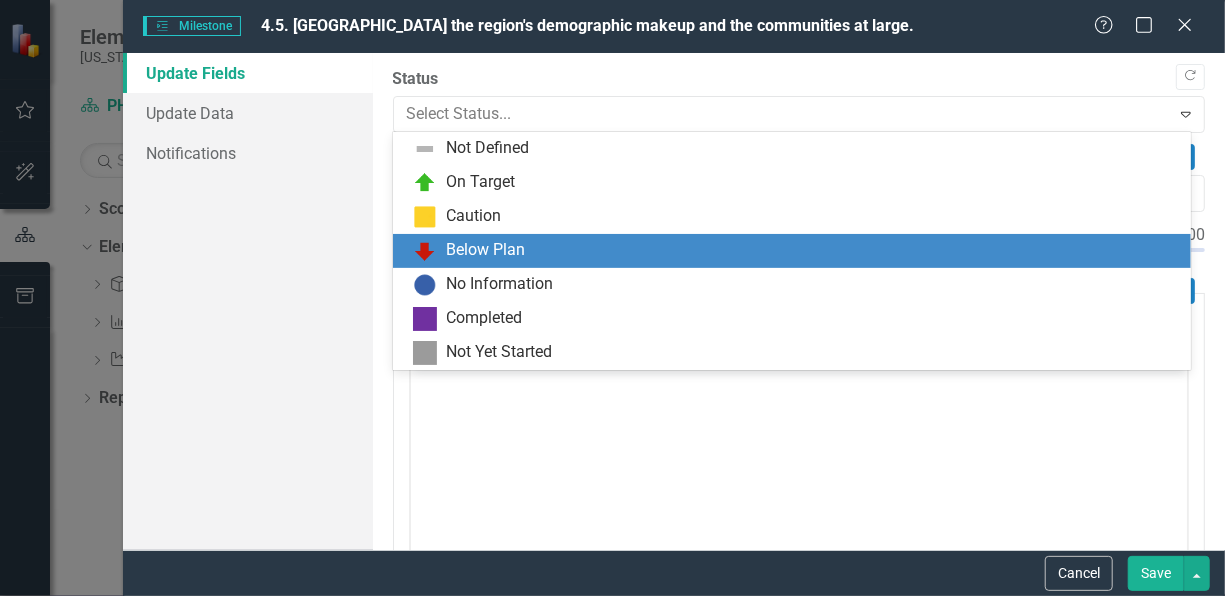 click on "Below Plan" at bounding box center [792, 251] 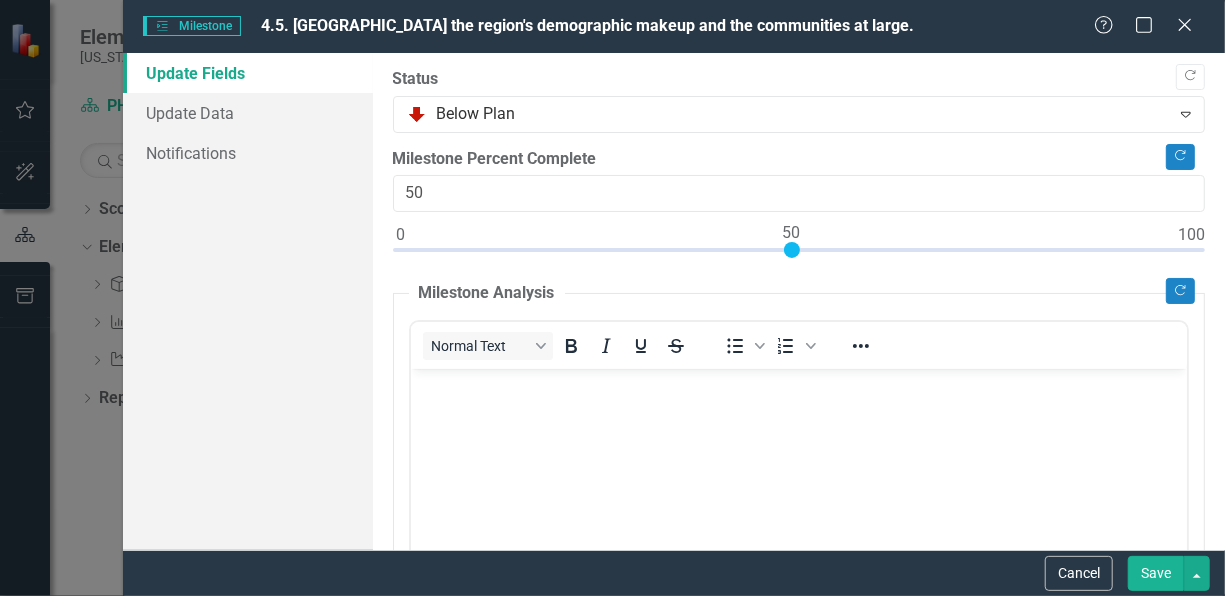 click on "Save" at bounding box center [1156, 573] 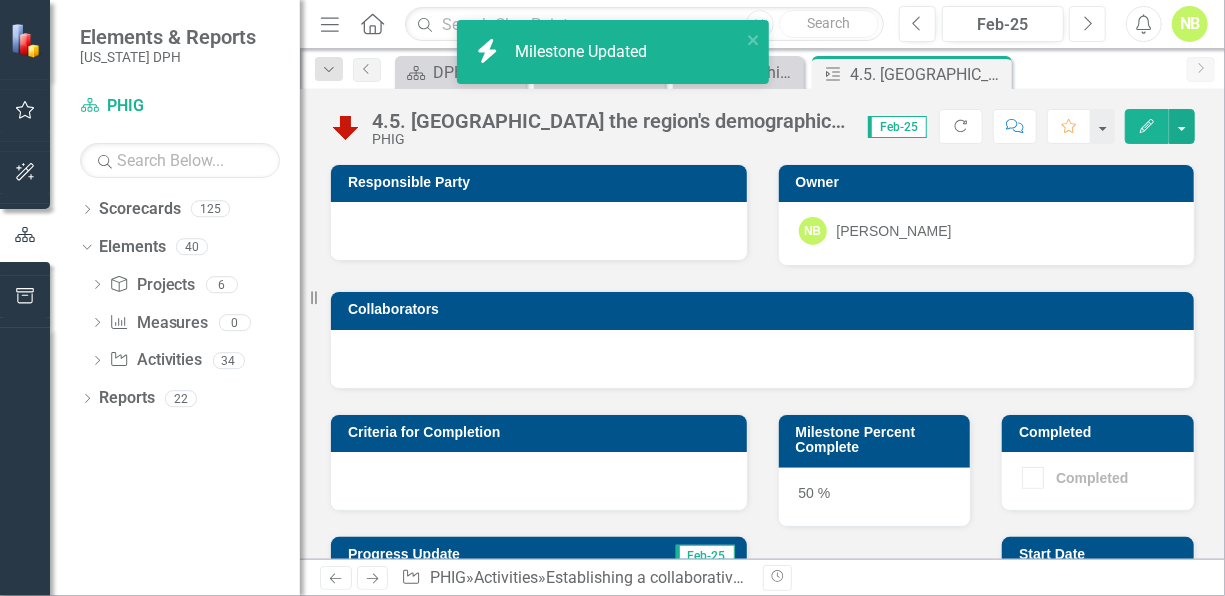 click on "Next" 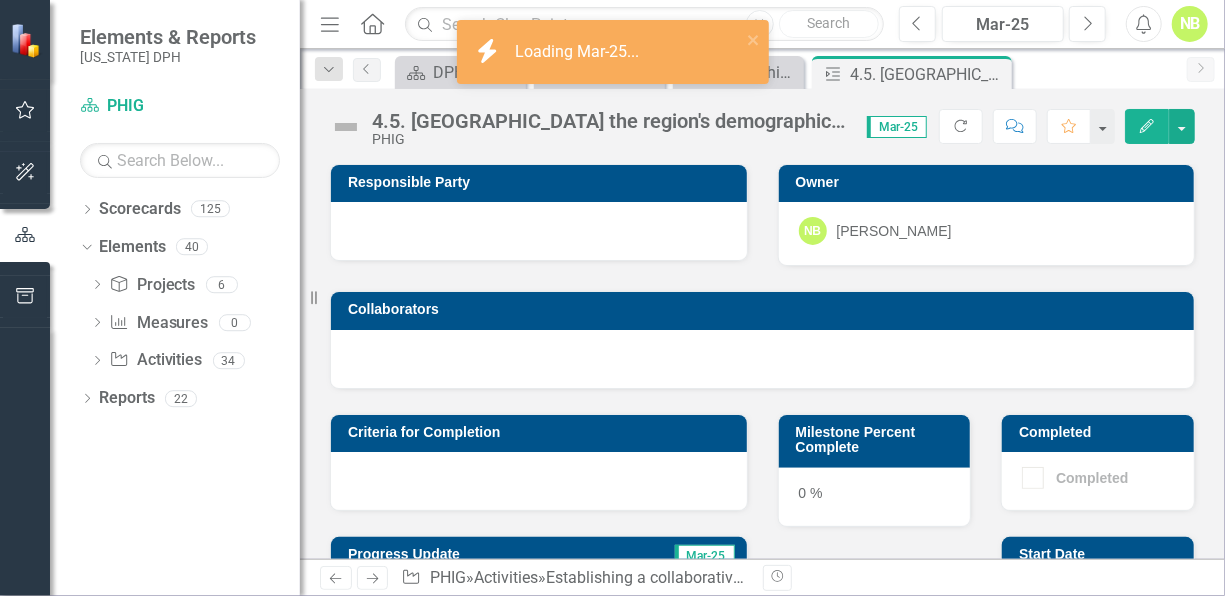click on "Edit" 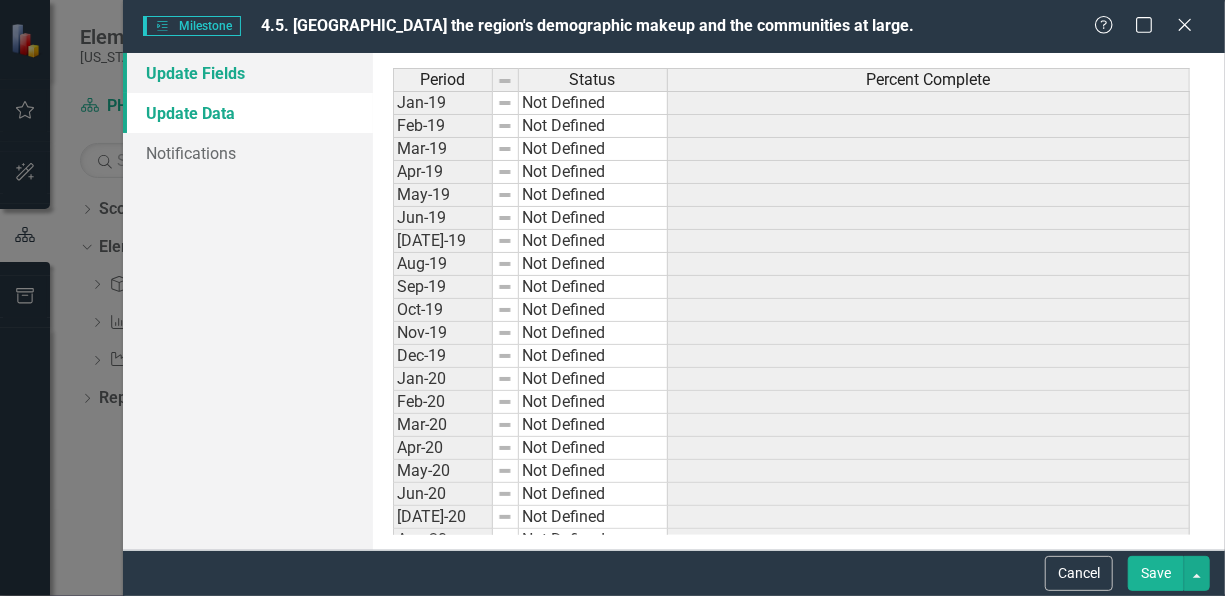 scroll, scrollTop: 0, scrollLeft: 0, axis: both 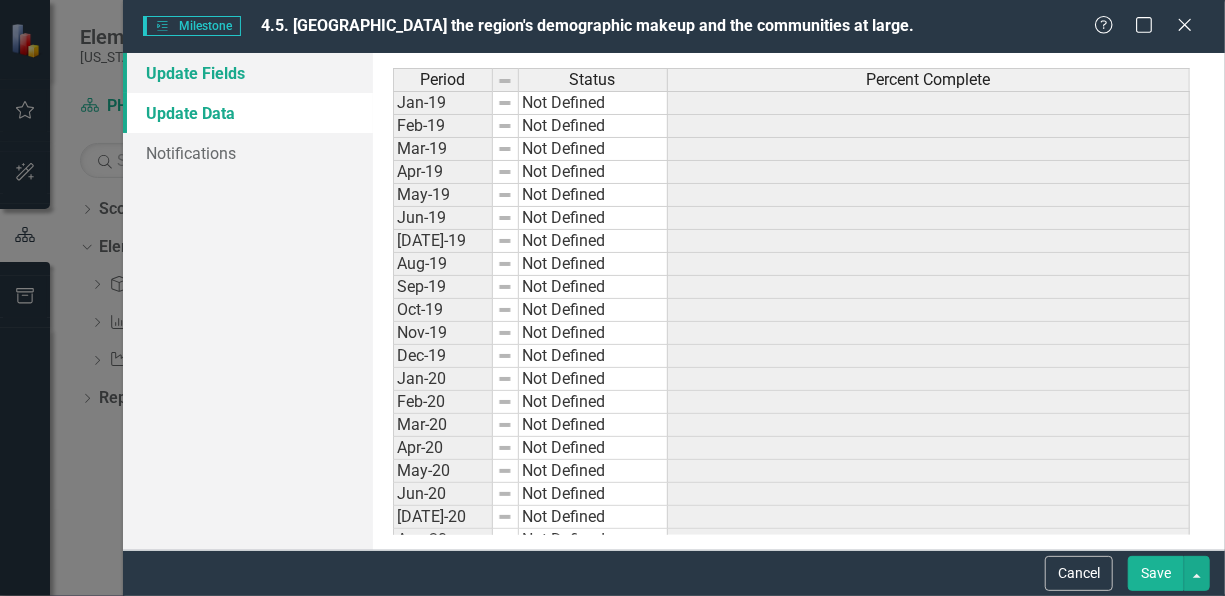 click on "Update Fields" at bounding box center (248, 73) 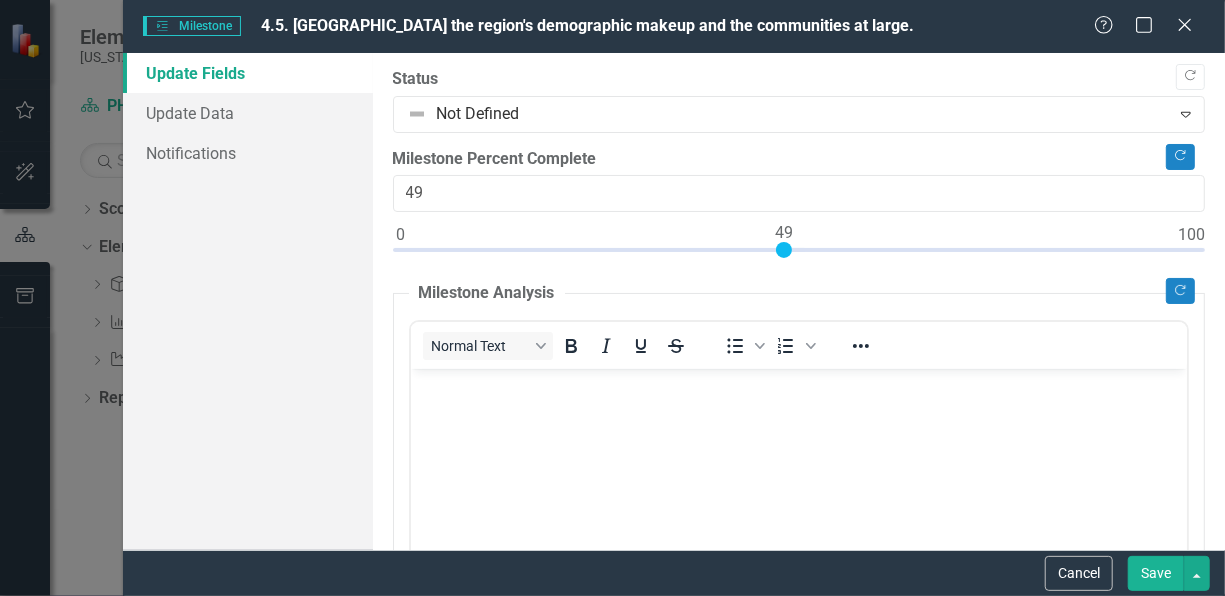 click at bounding box center (799, 254) 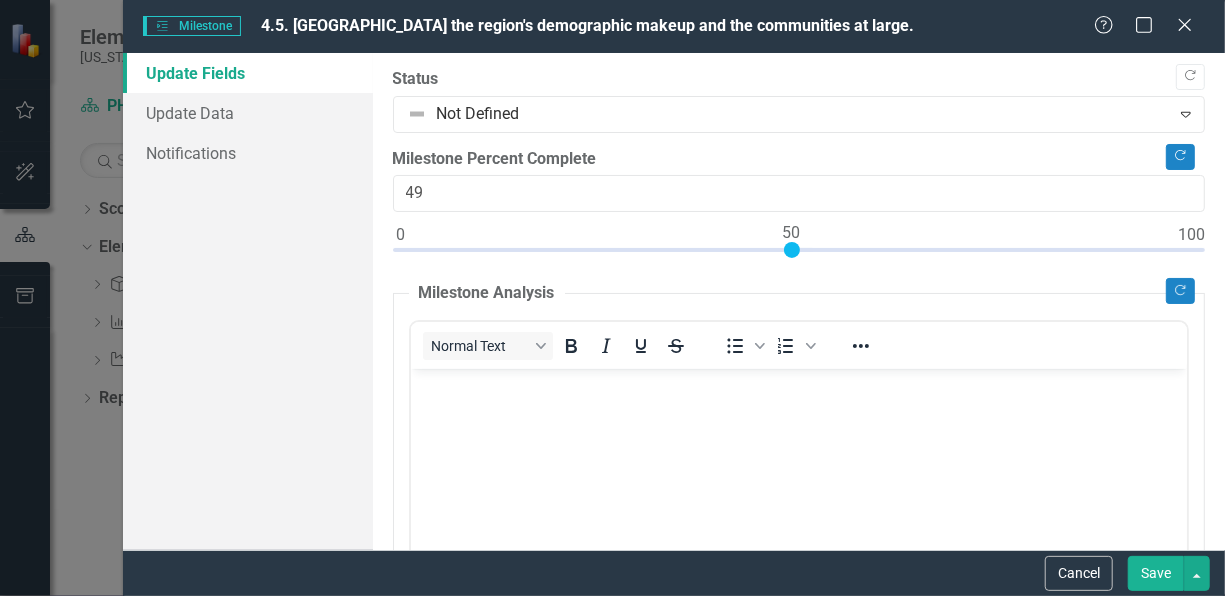 type on "50" 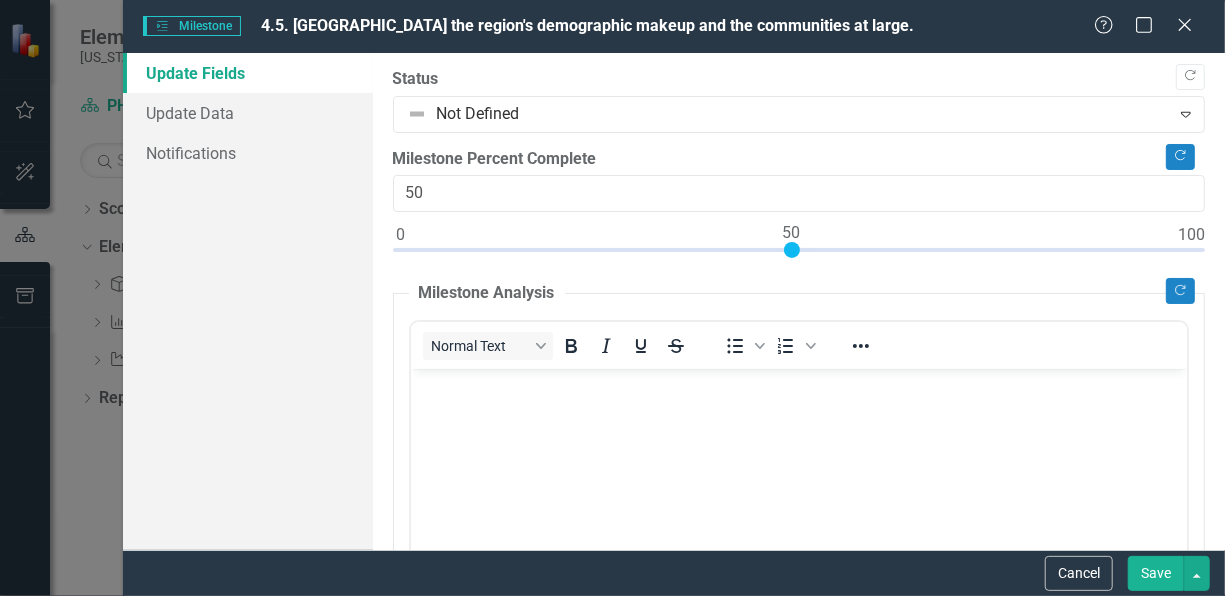 click at bounding box center [792, 250] 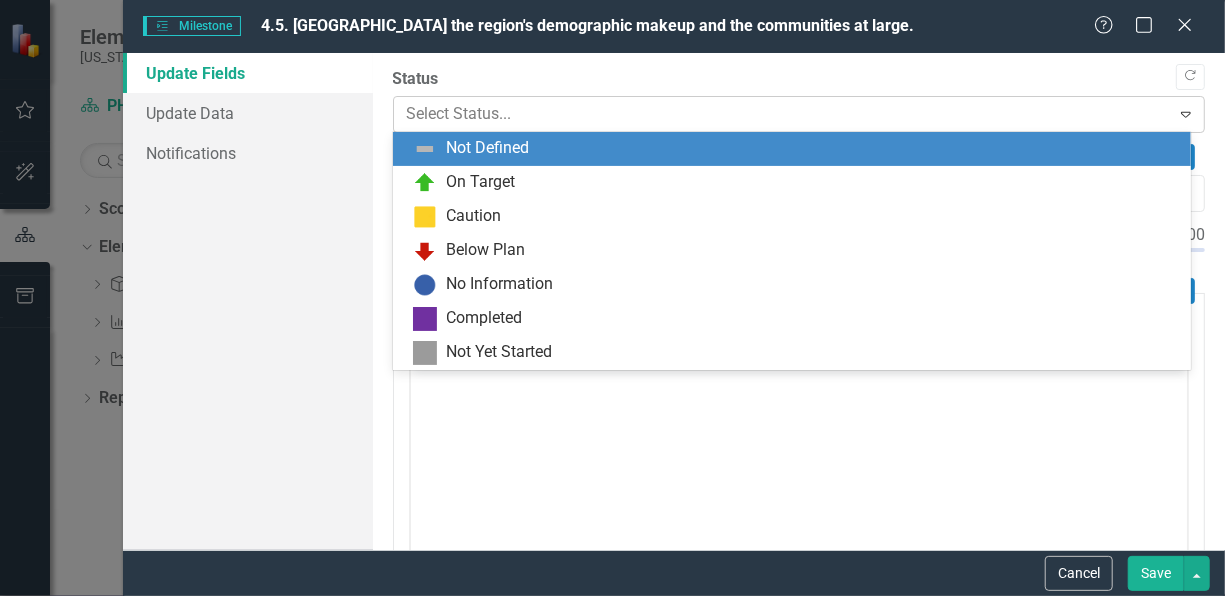 click at bounding box center (782, 114) 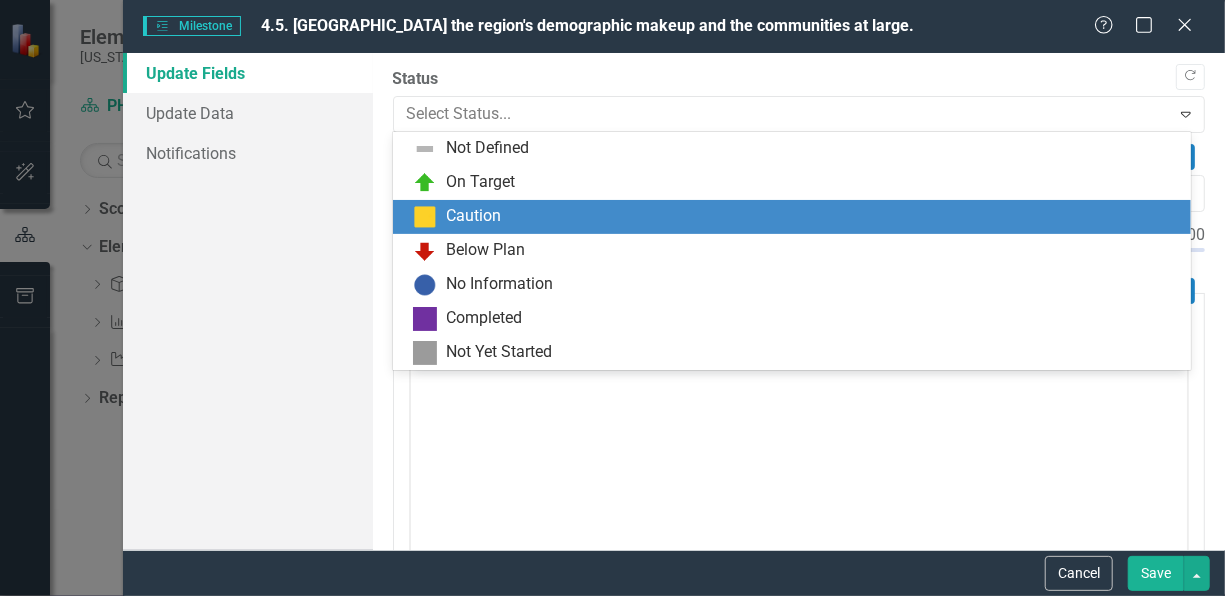 click on "Caution" at bounding box center (796, 217) 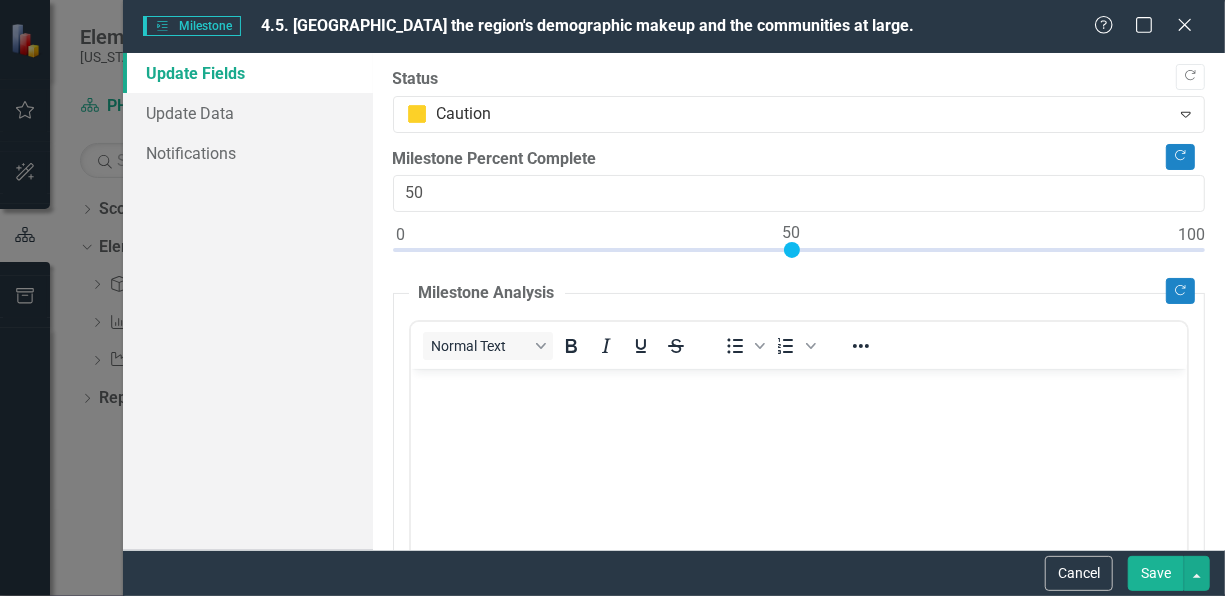 click on "Save" at bounding box center [1156, 573] 